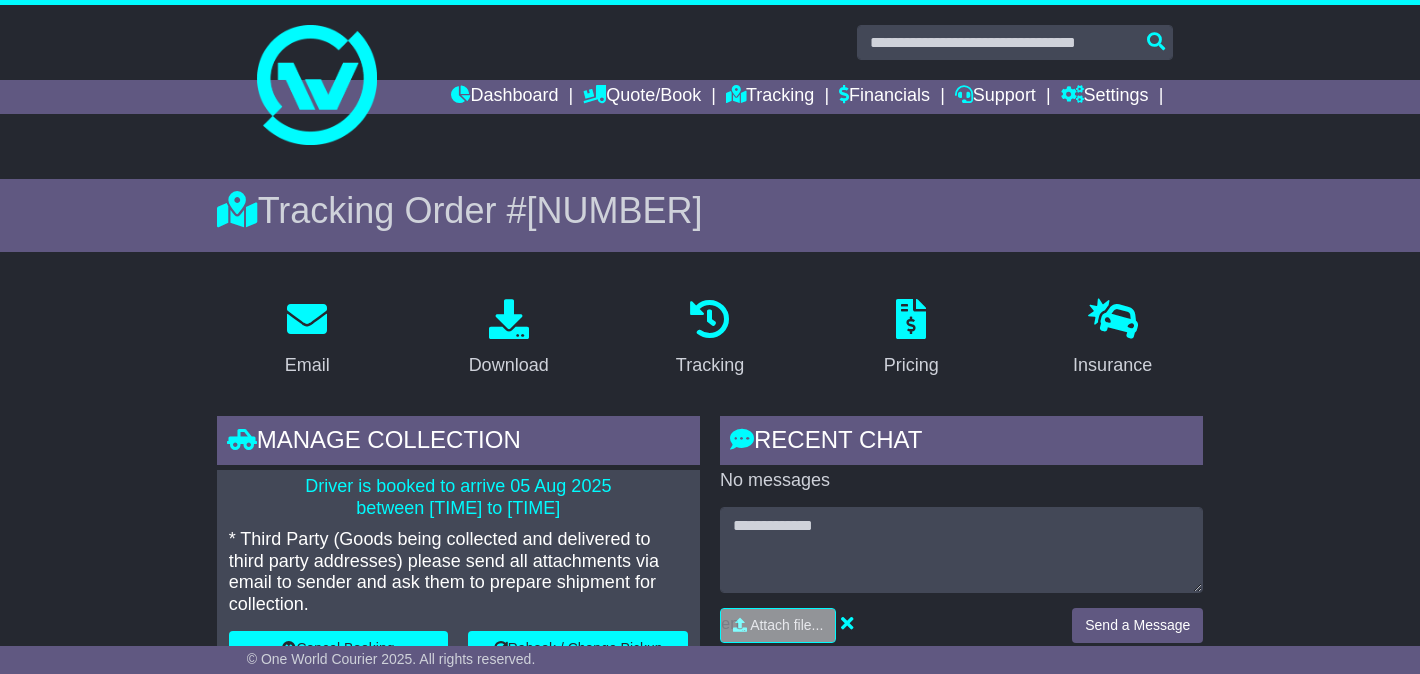 scroll, scrollTop: 610, scrollLeft: 0, axis: vertical 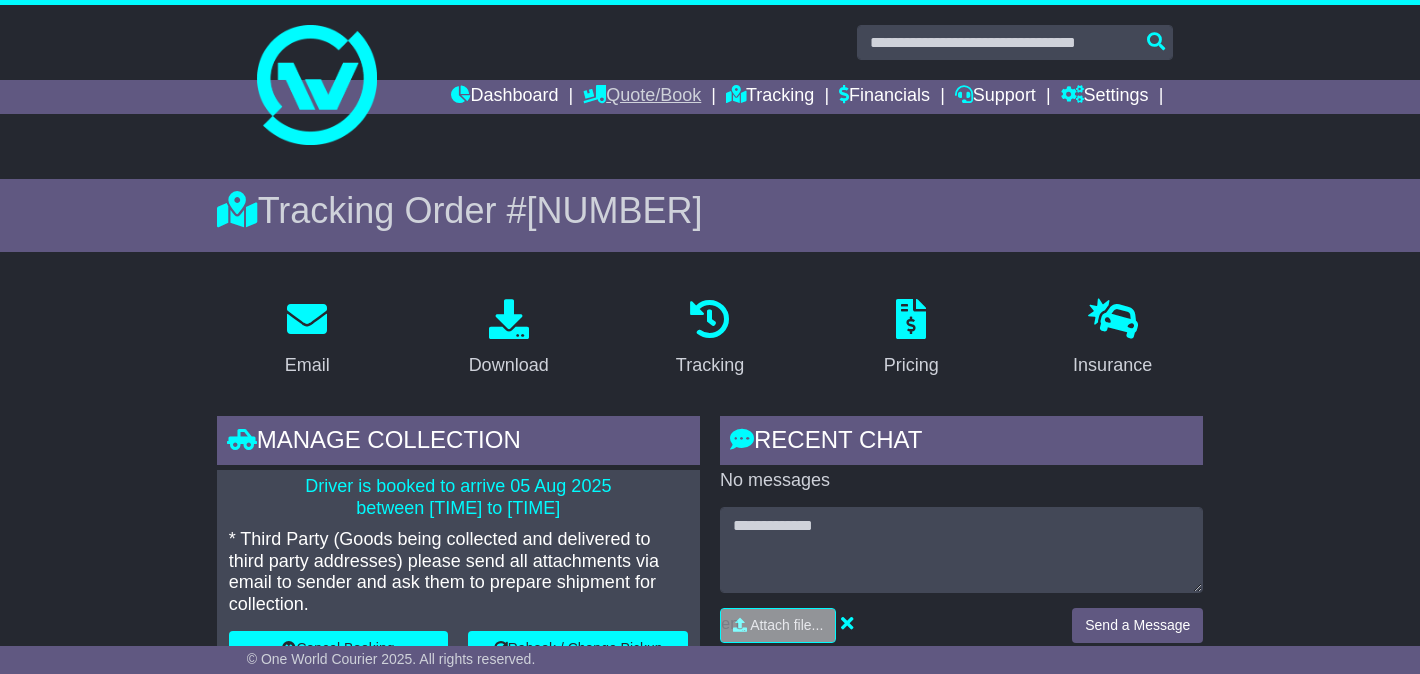 click on "Quote/Book" at bounding box center (642, 97) 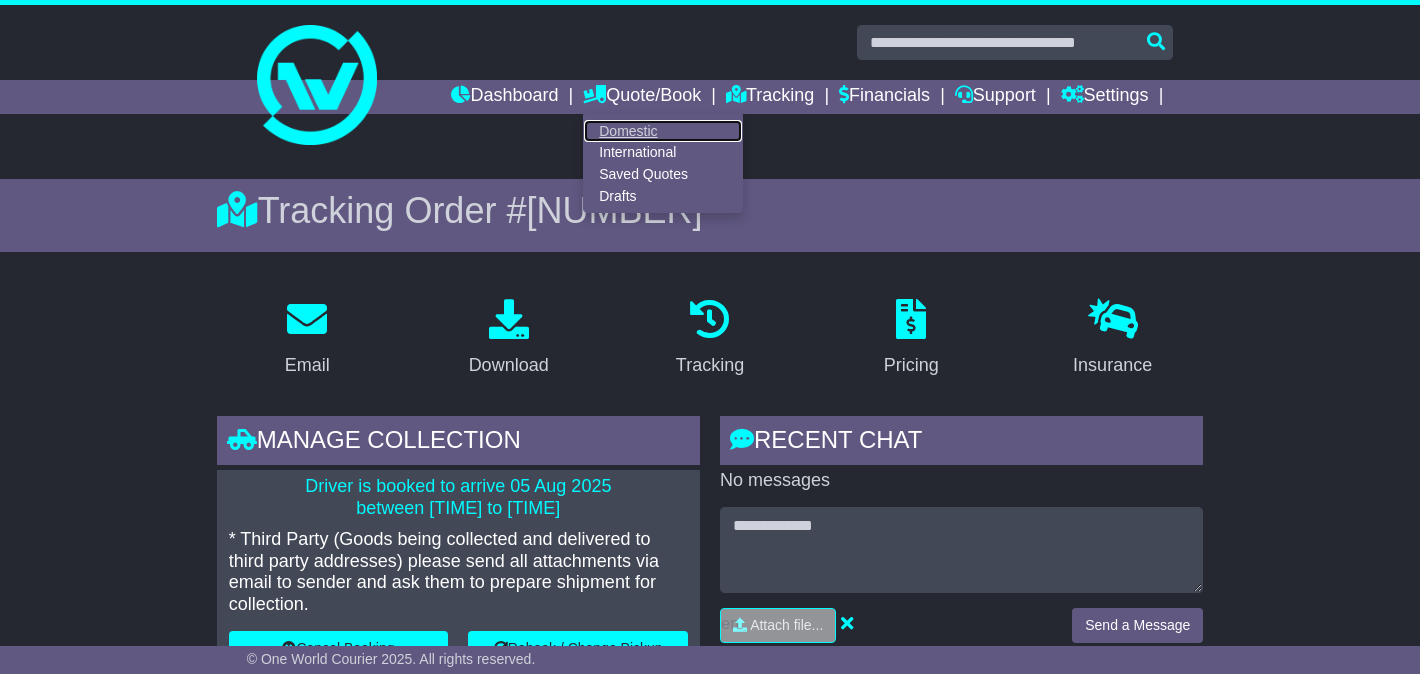 click on "Domestic" at bounding box center (663, 131) 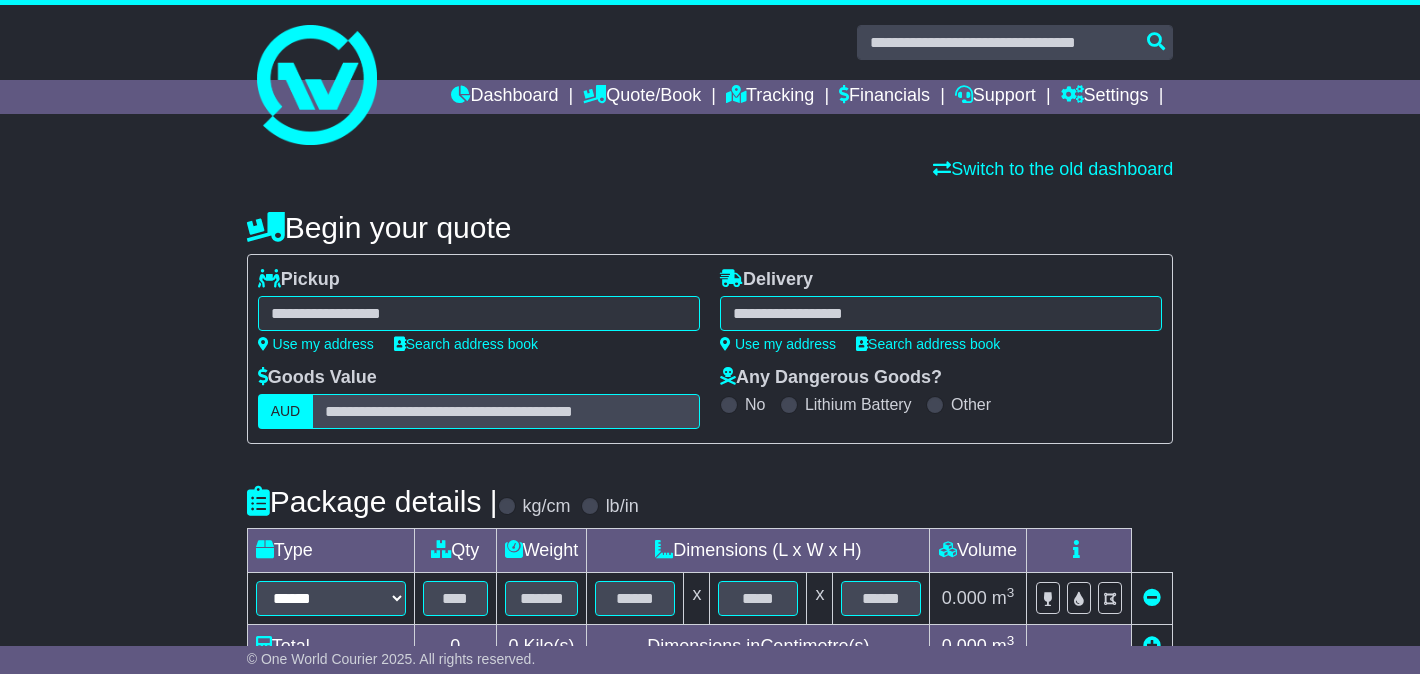 scroll, scrollTop: 0, scrollLeft: 0, axis: both 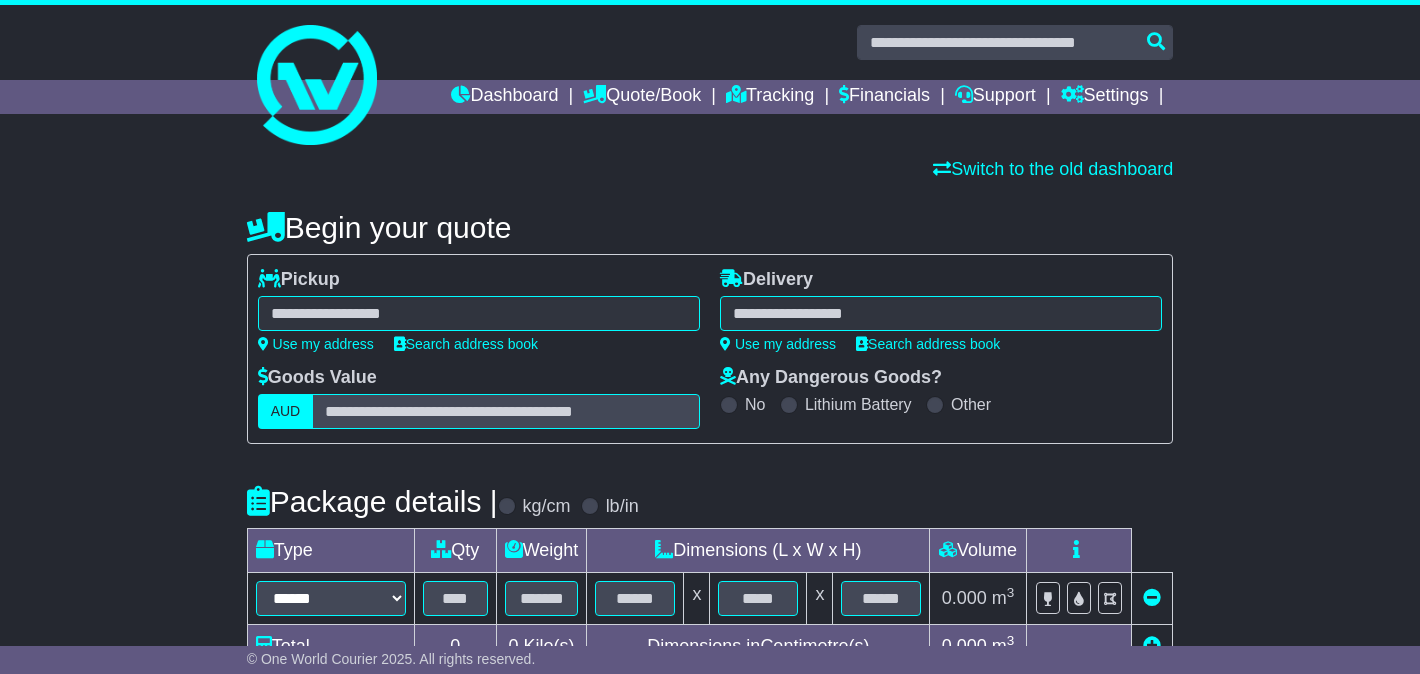 click at bounding box center (479, 313) 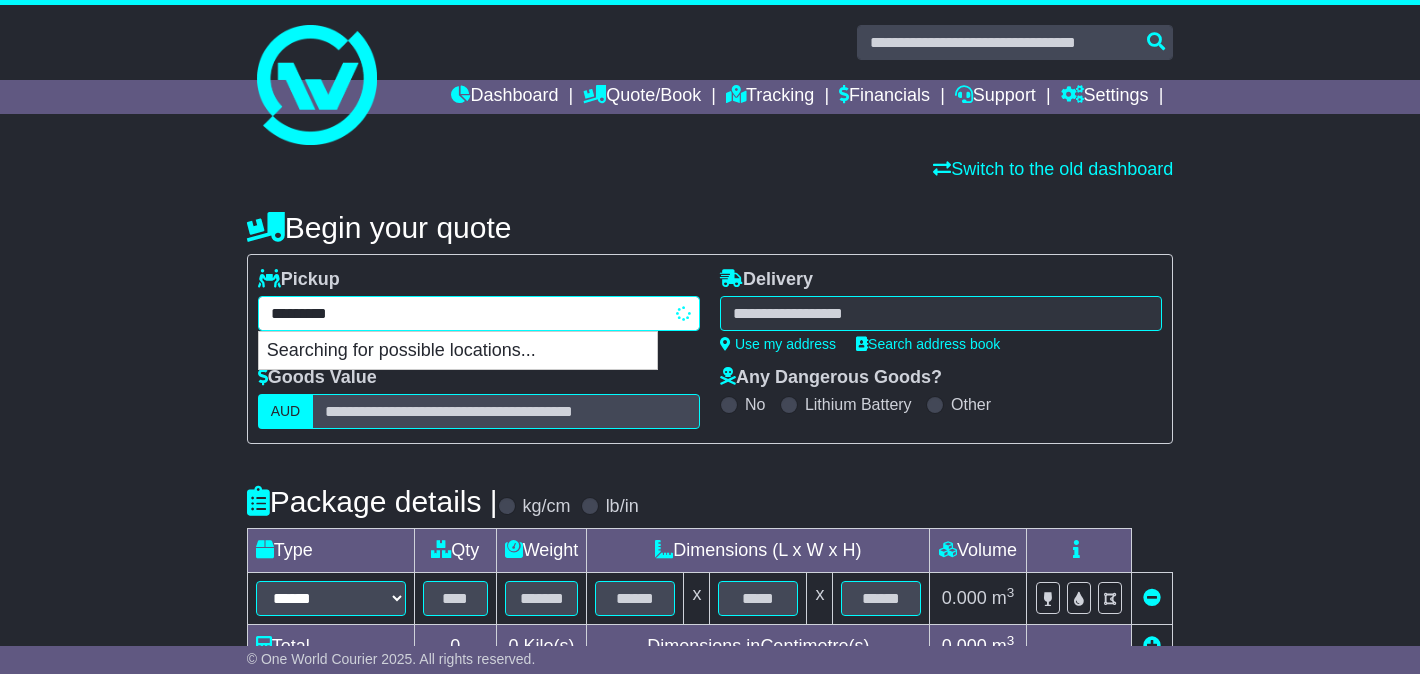 type on "**********" 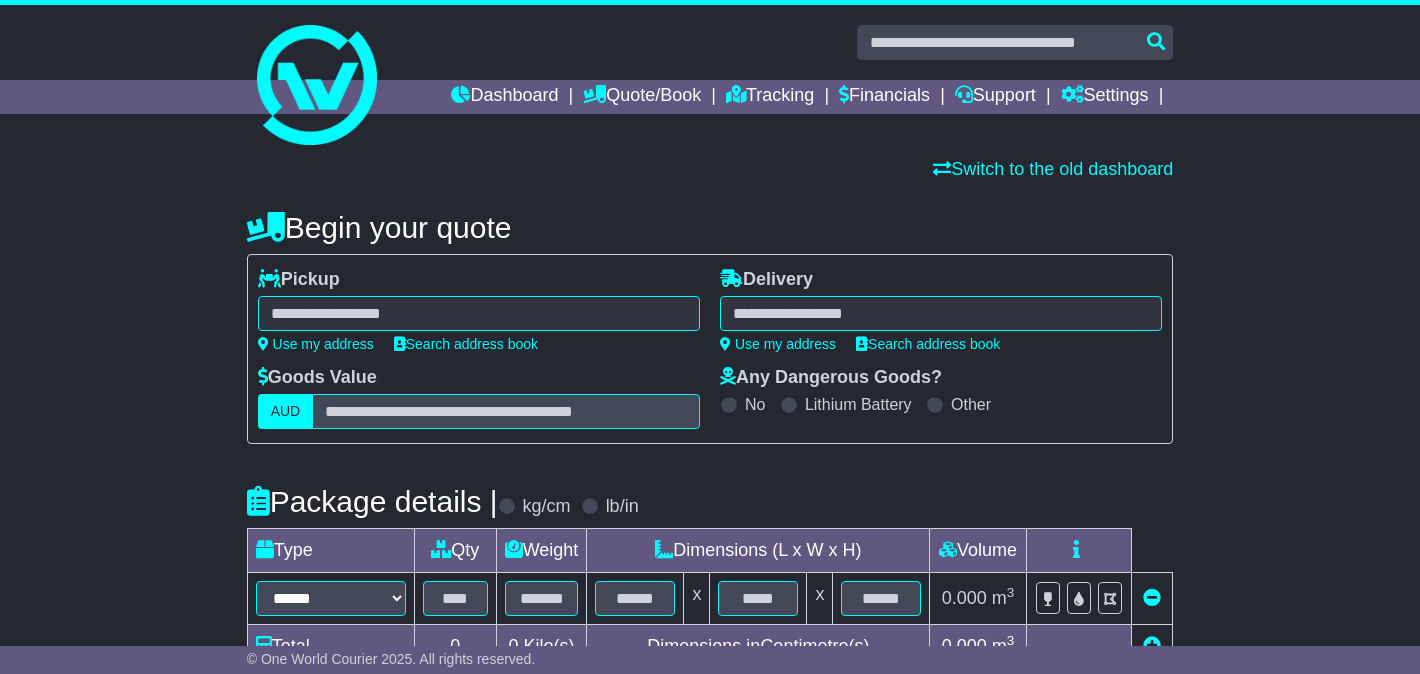 click on "[NUMBER] [CITY] [CITY] [NUMBER] [CITY] [YEAR]" at bounding box center [479, 313] 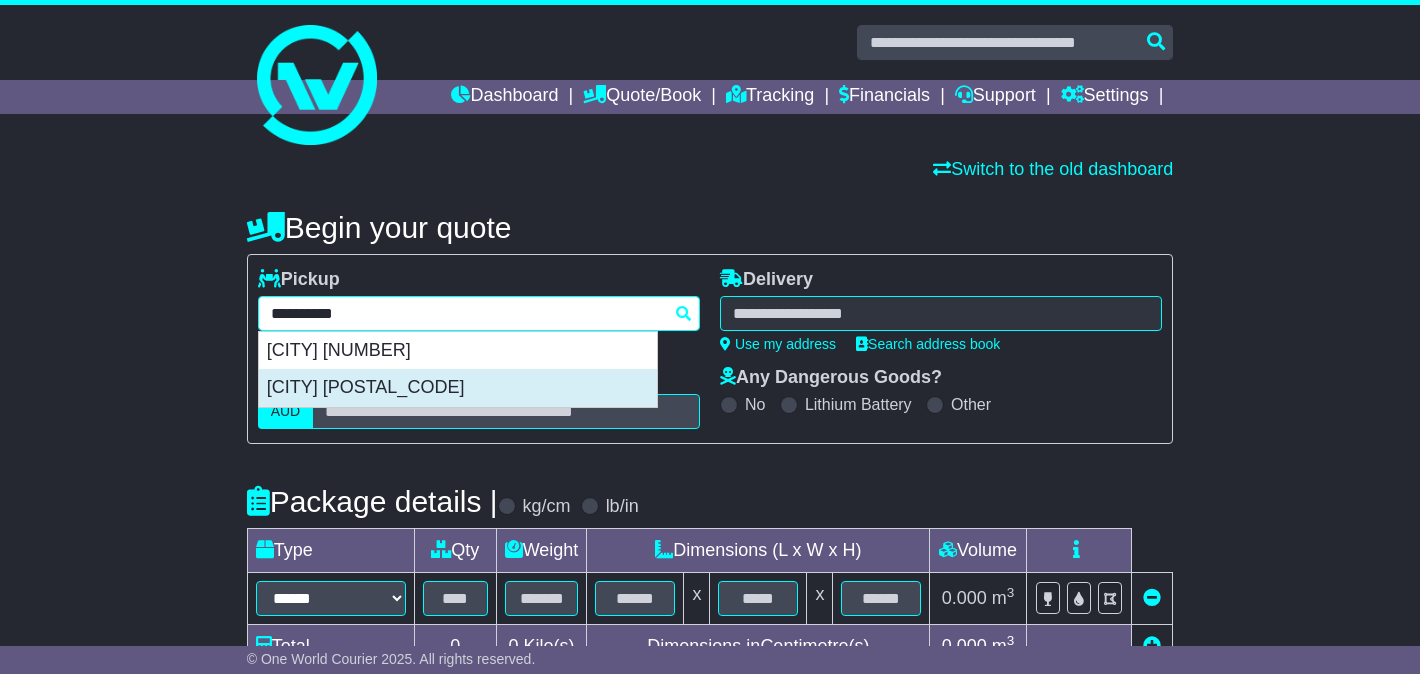 click on "[CITY] [POSTAL_CODE]" at bounding box center [458, 388] 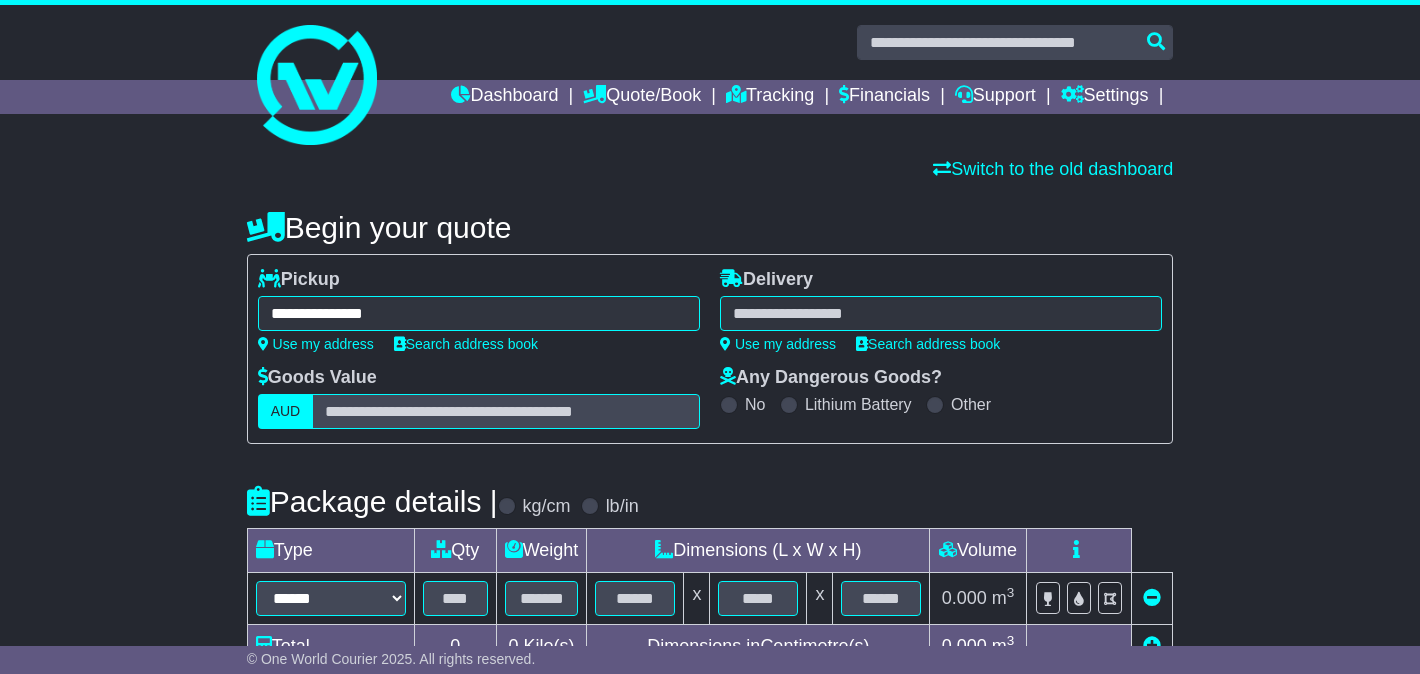 type on "**********" 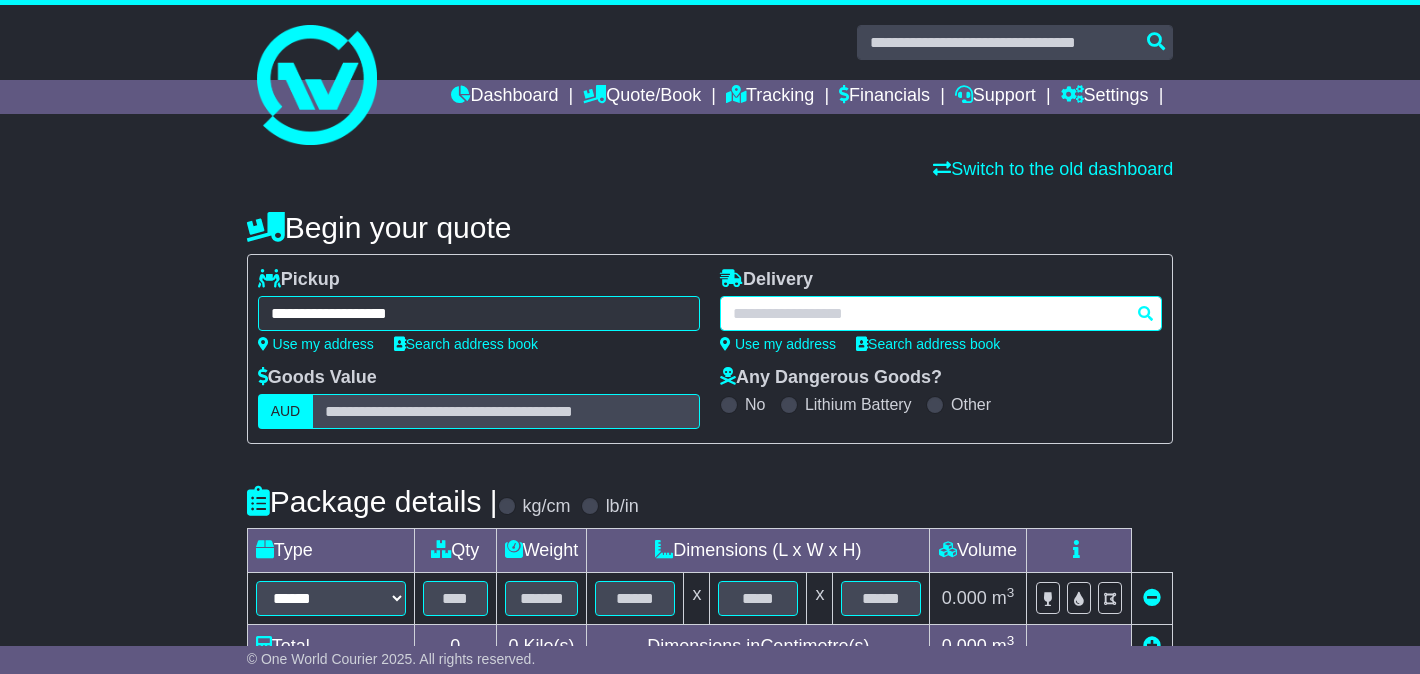 click at bounding box center (941, 313) 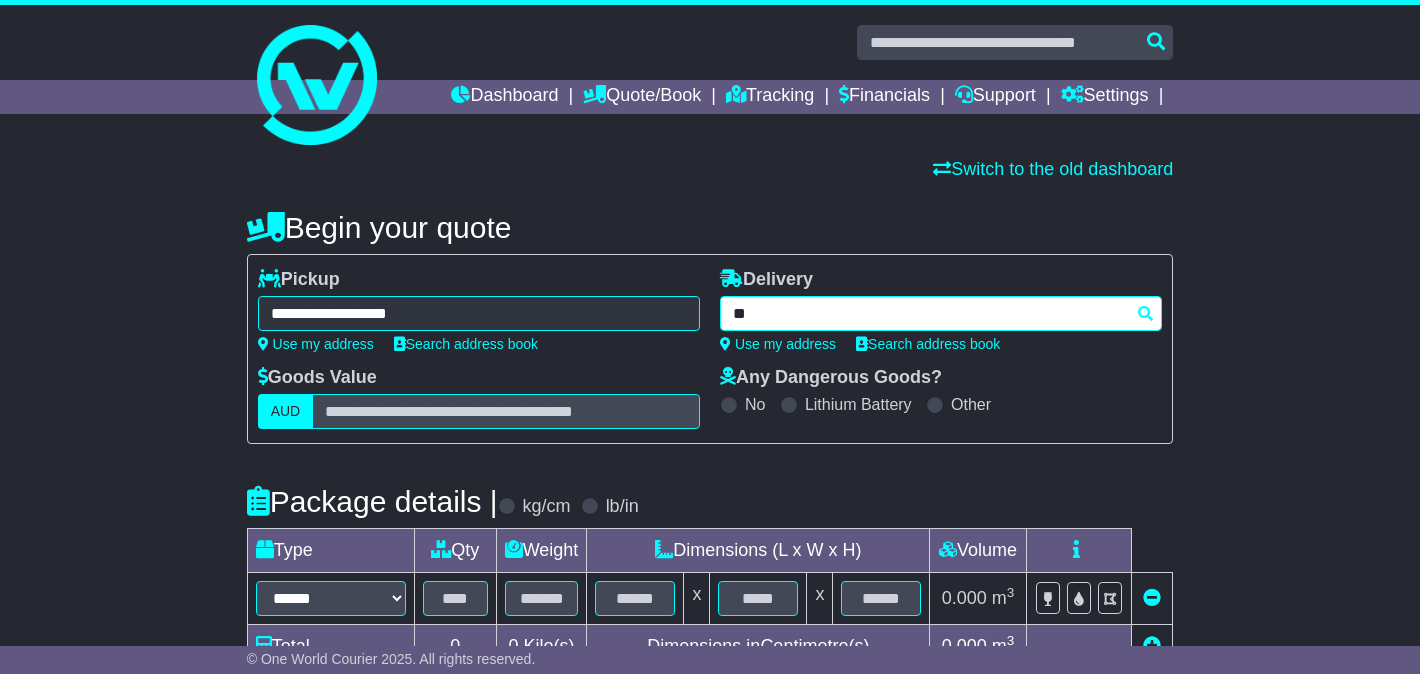 type on "*" 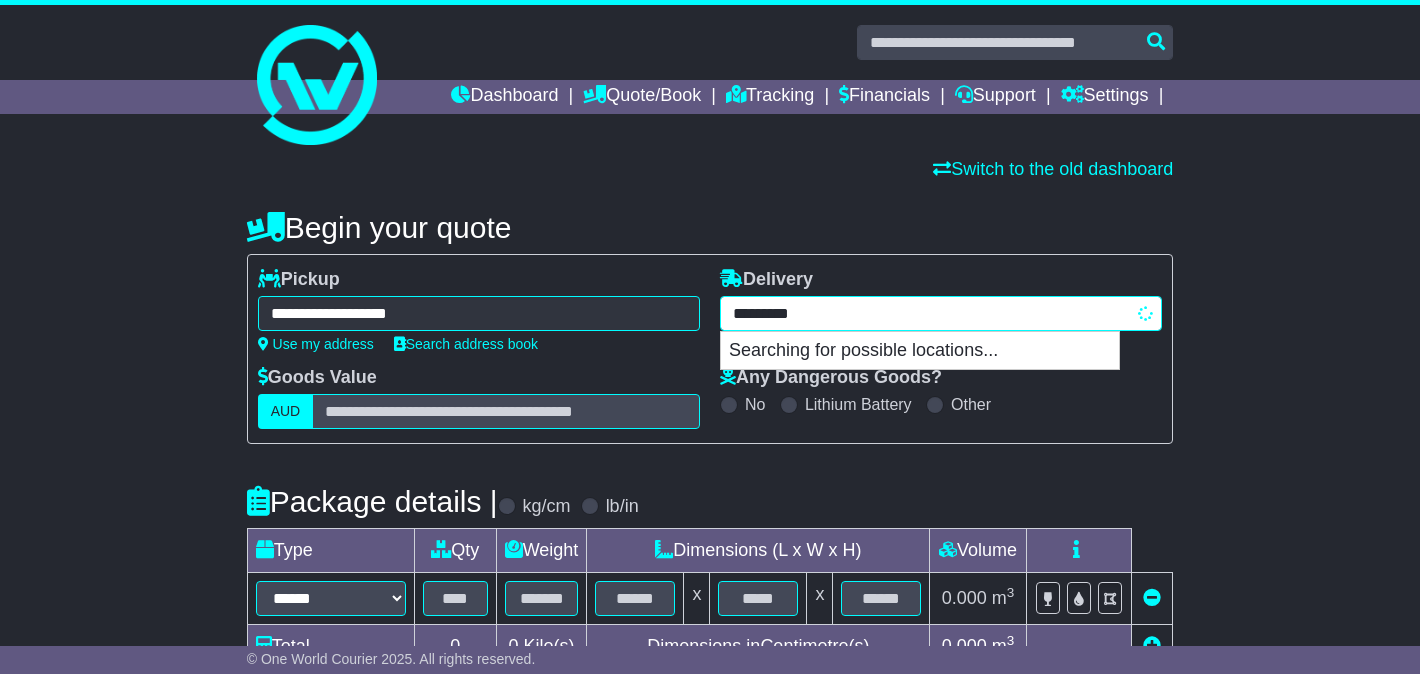 type on "**********" 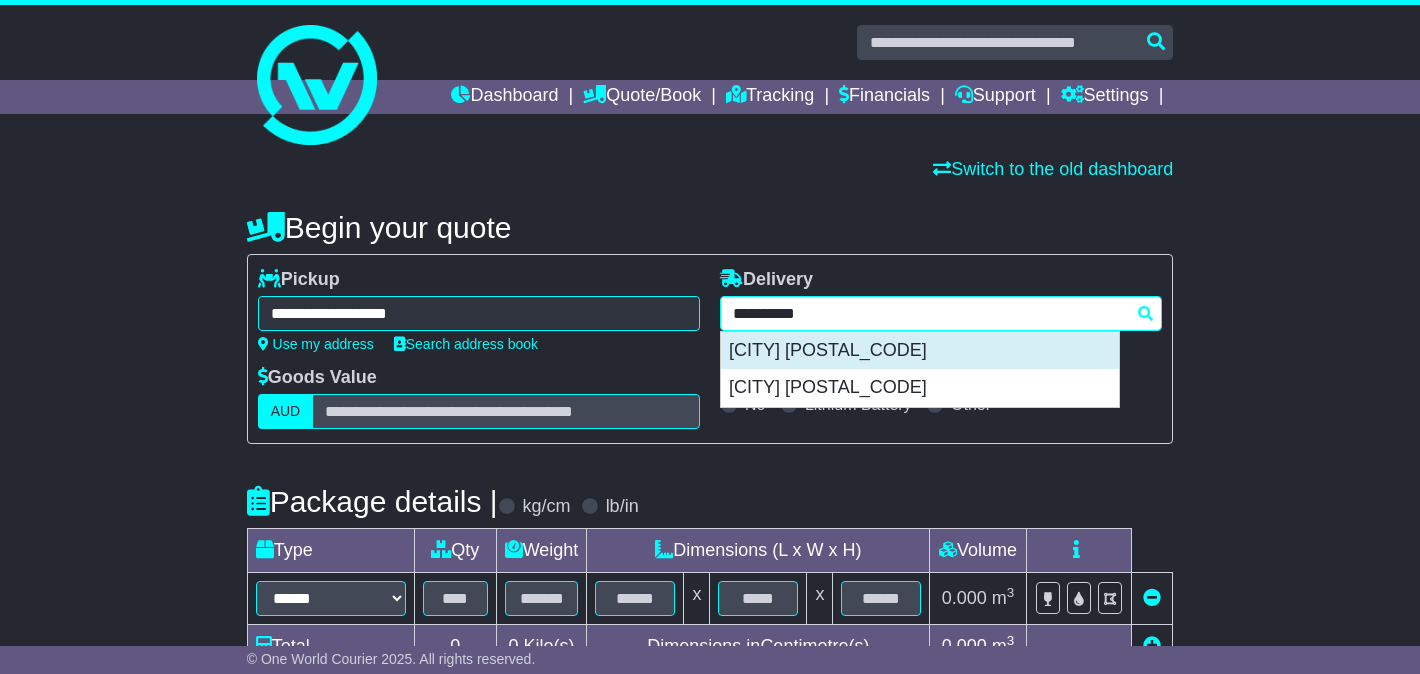 click on "[CITY] [POSTAL_CODE]" at bounding box center (920, 351) 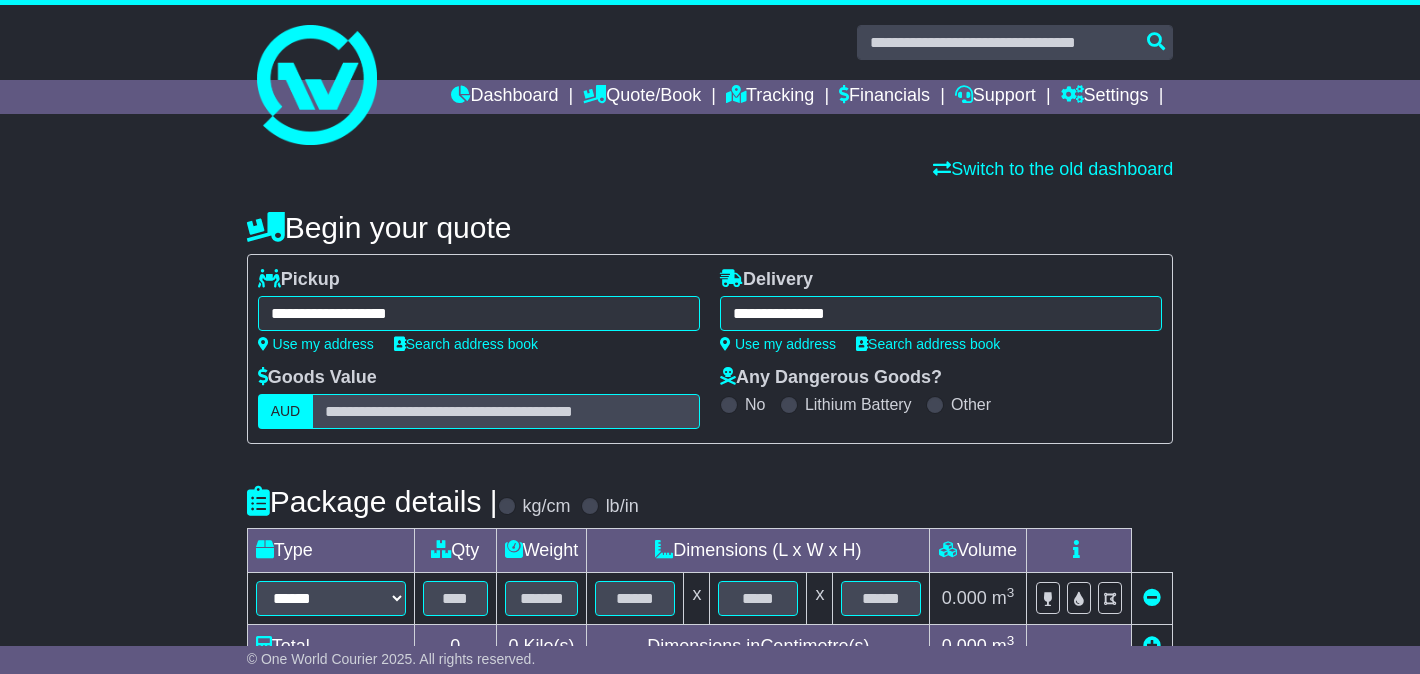 type on "**********" 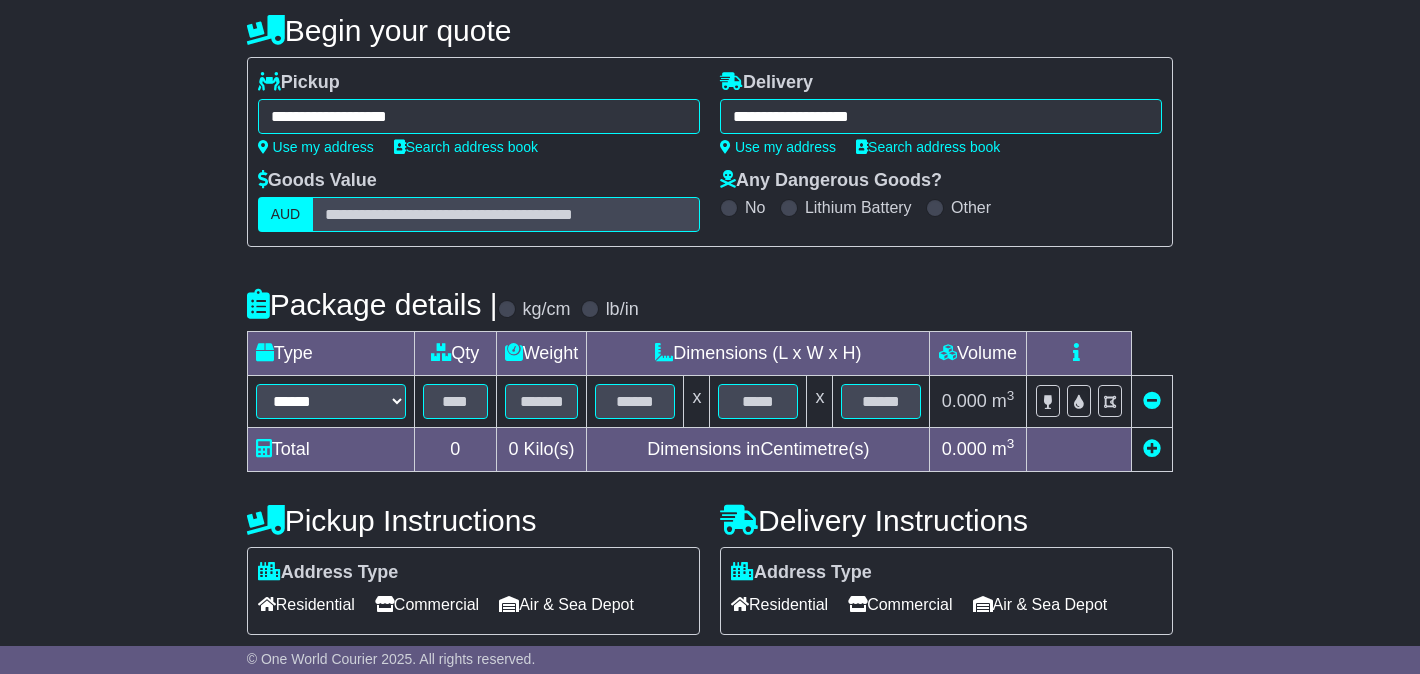scroll, scrollTop: 211, scrollLeft: 0, axis: vertical 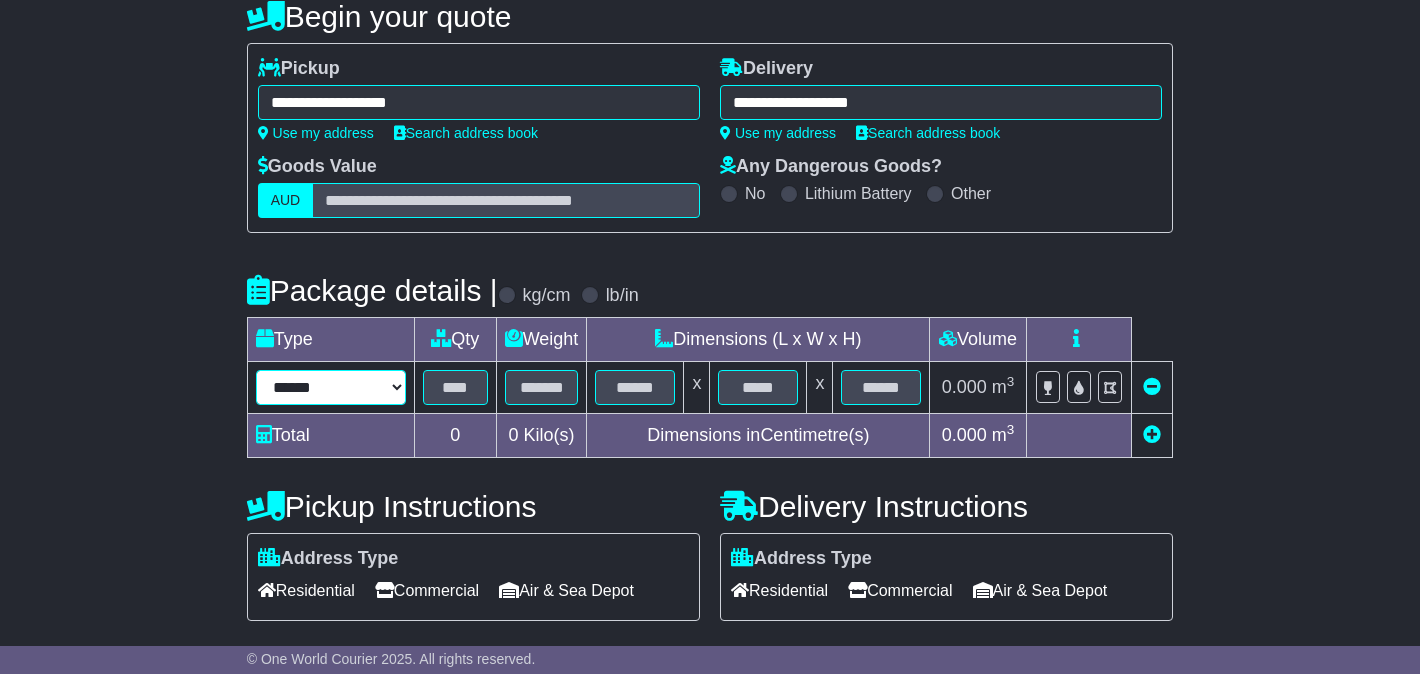 click on "****** ****** *** ******** ***** **** **** ****** *** *******" at bounding box center (331, 387) 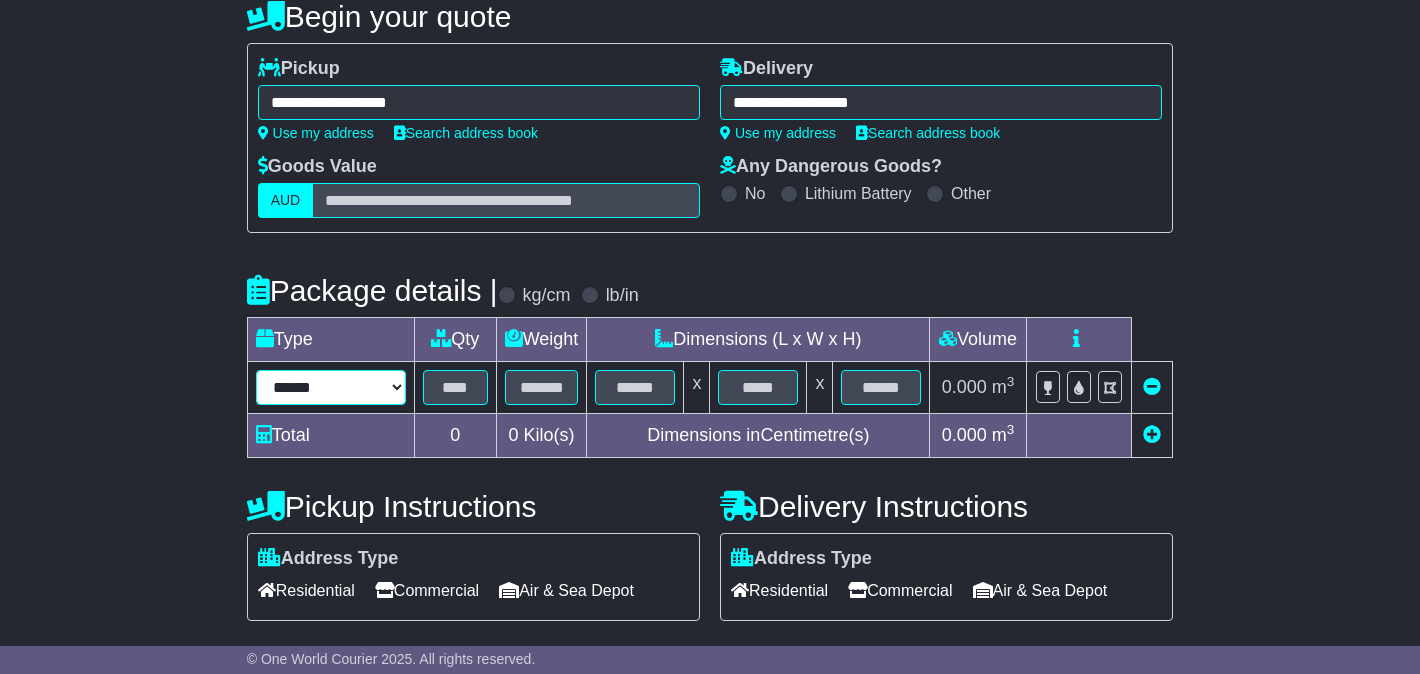 select on "*****" 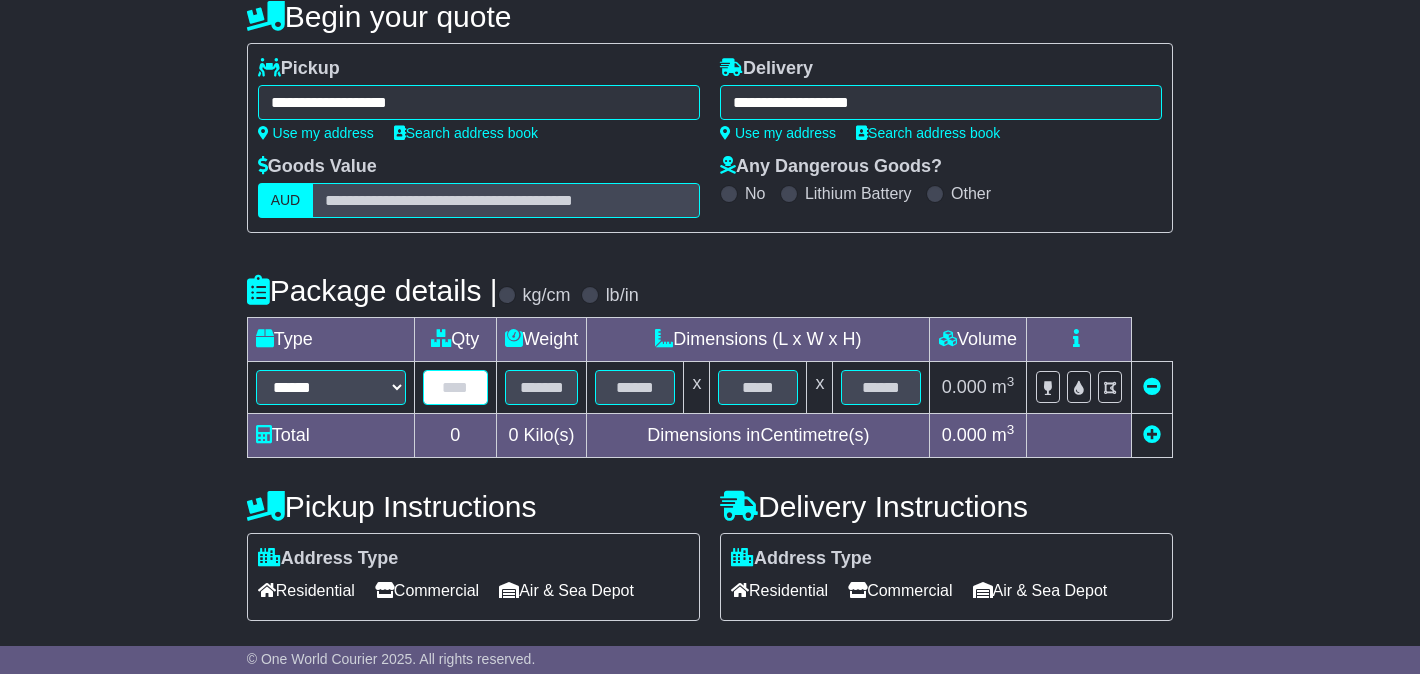 click at bounding box center (455, 387) 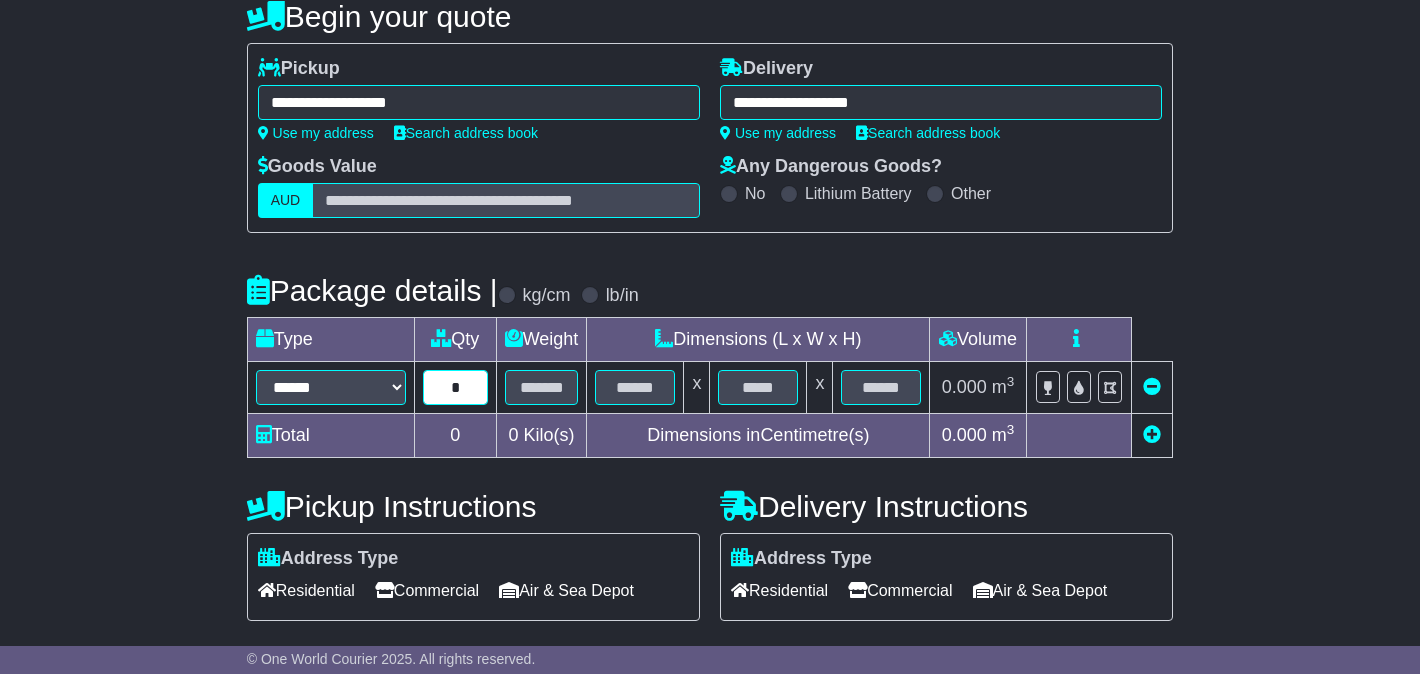 type on "*" 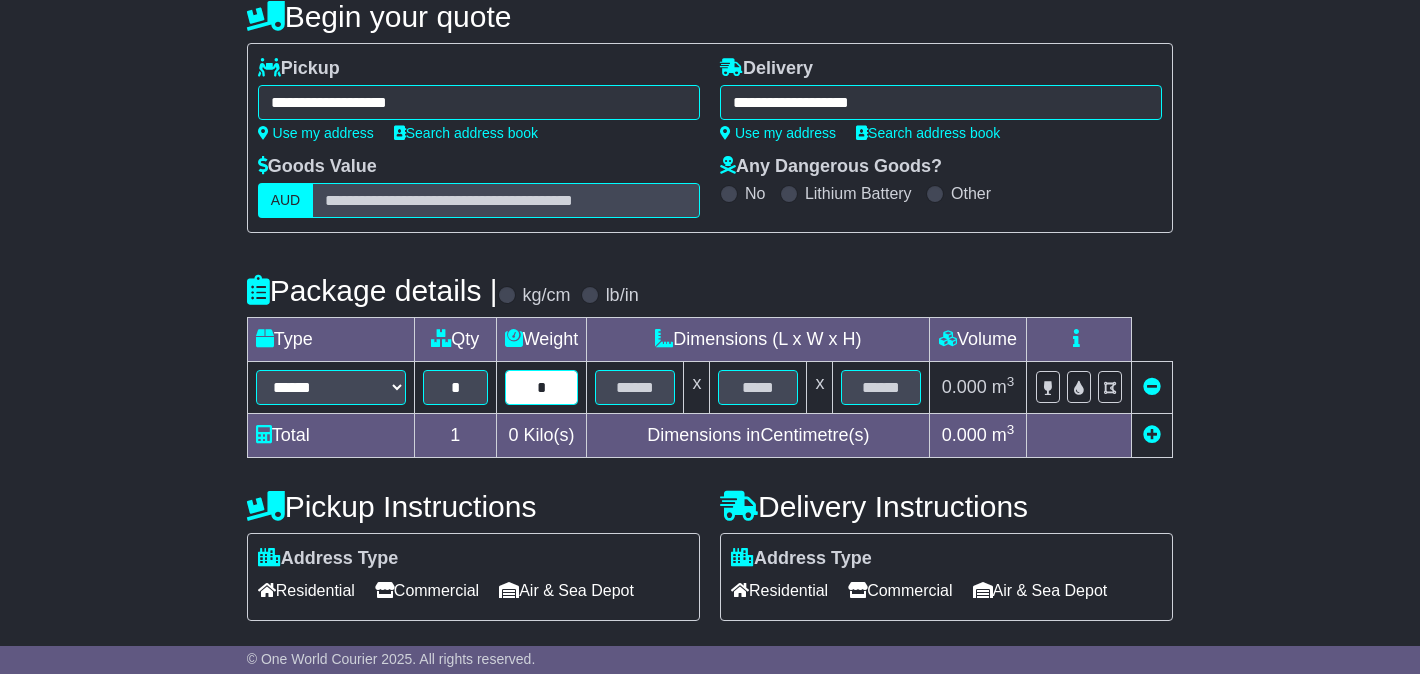type on "*" 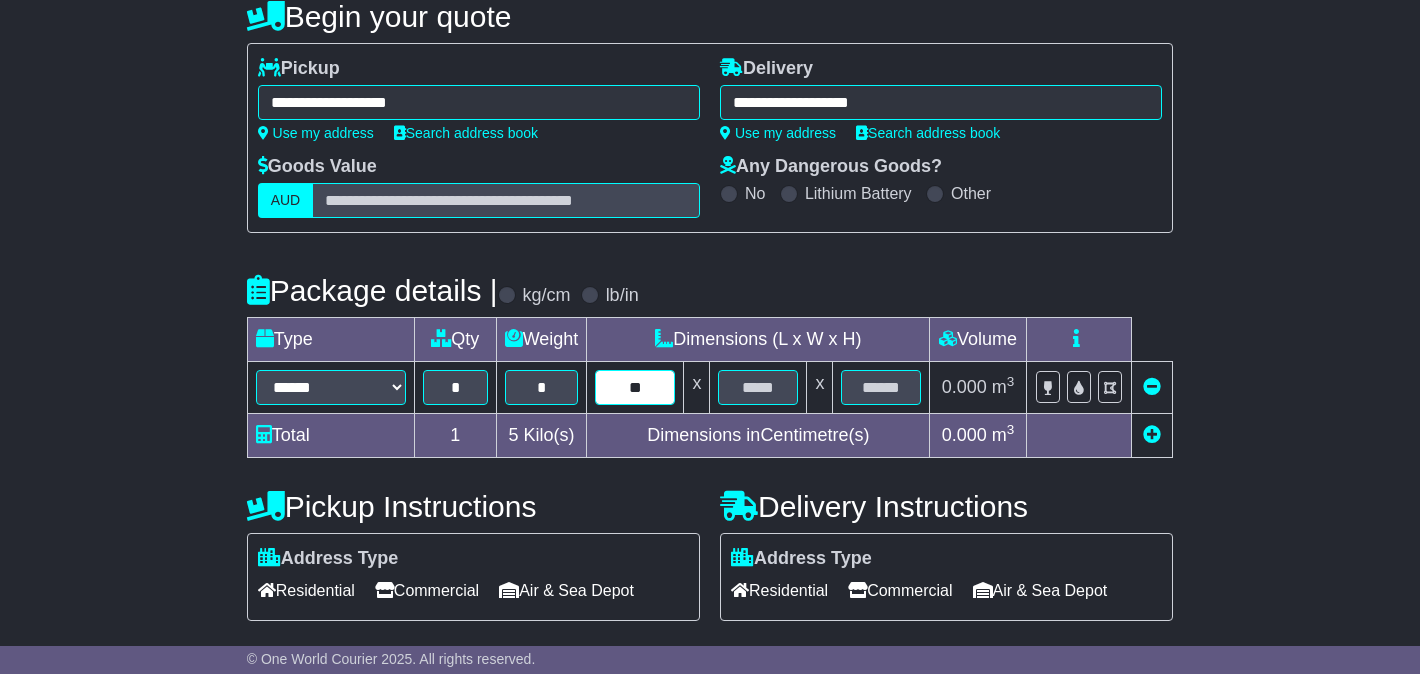 type on "**" 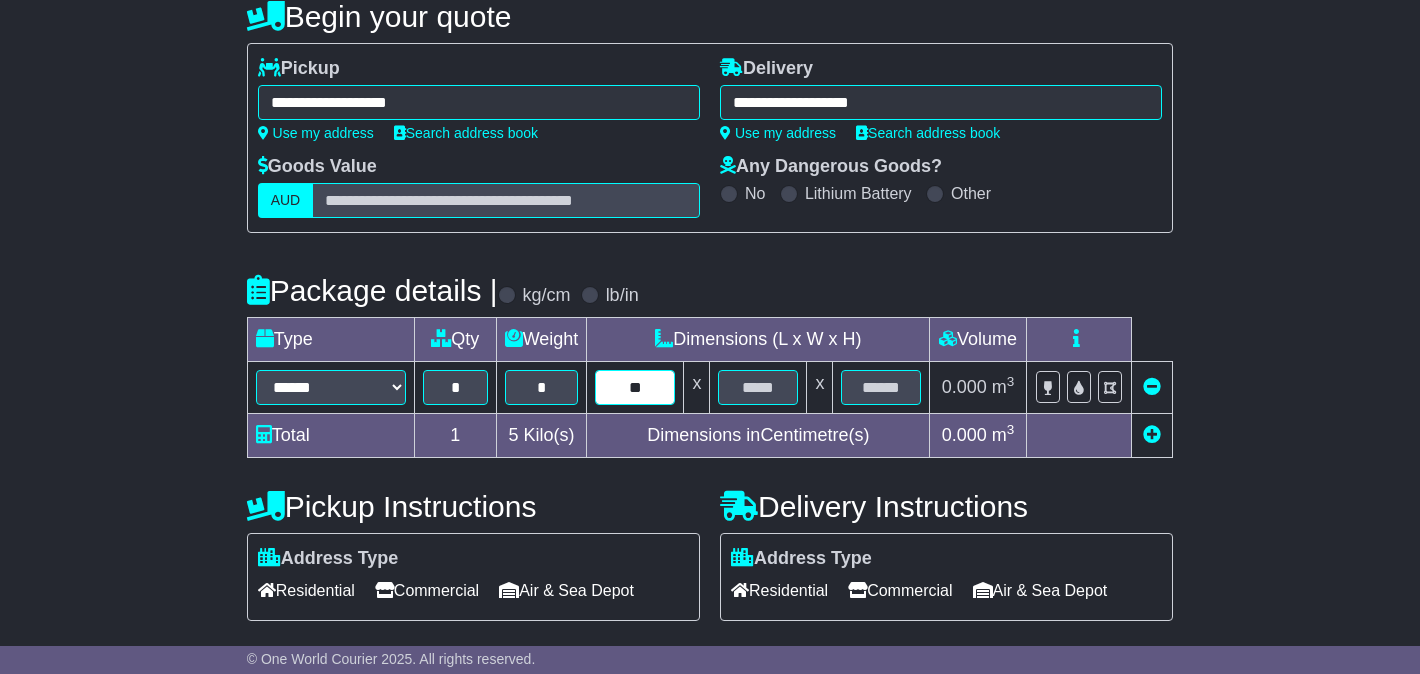 scroll, scrollTop: 0, scrollLeft: 0, axis: both 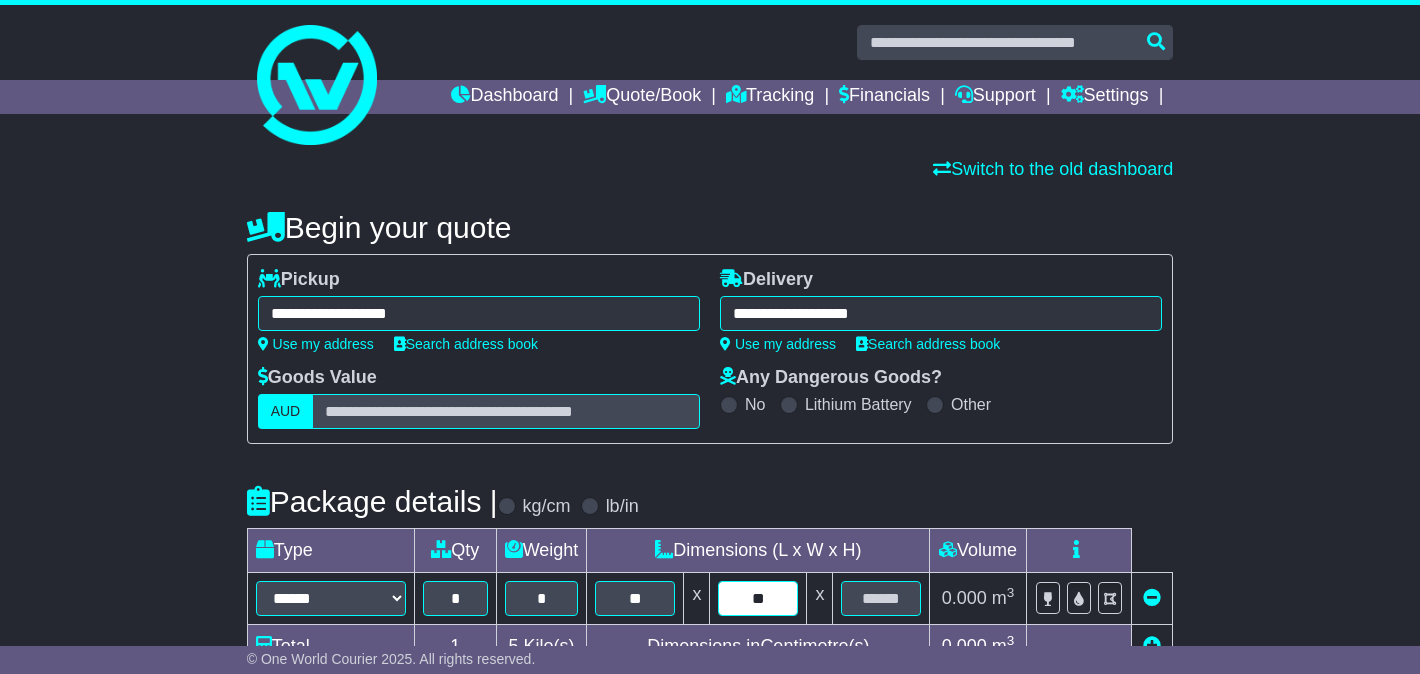 type on "*" 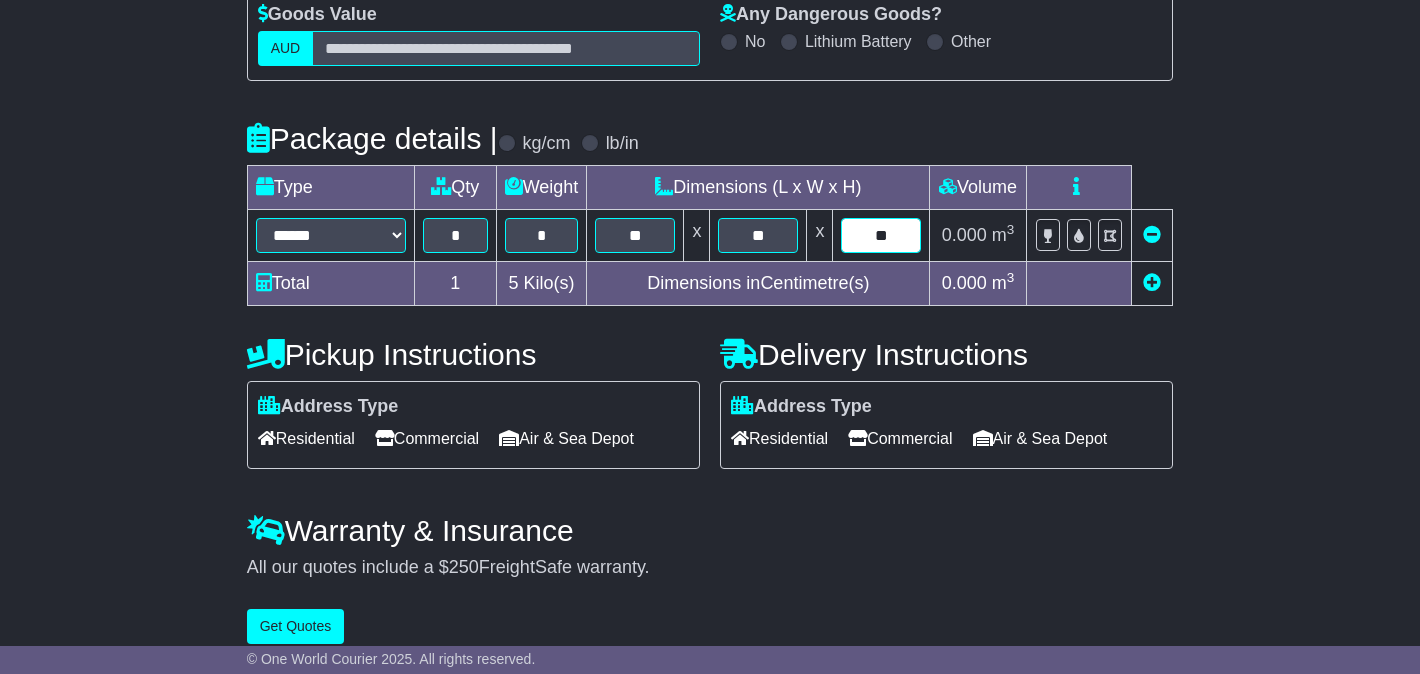 scroll, scrollTop: 367, scrollLeft: 0, axis: vertical 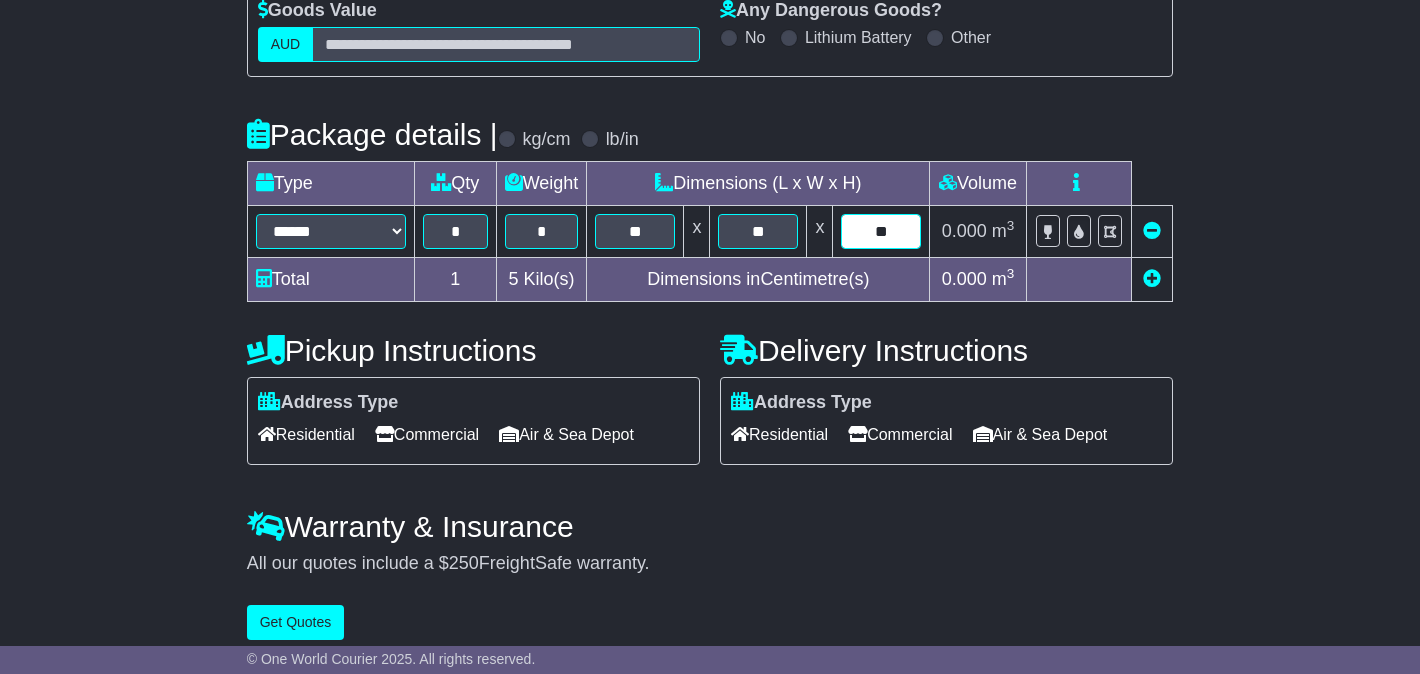 type on "**" 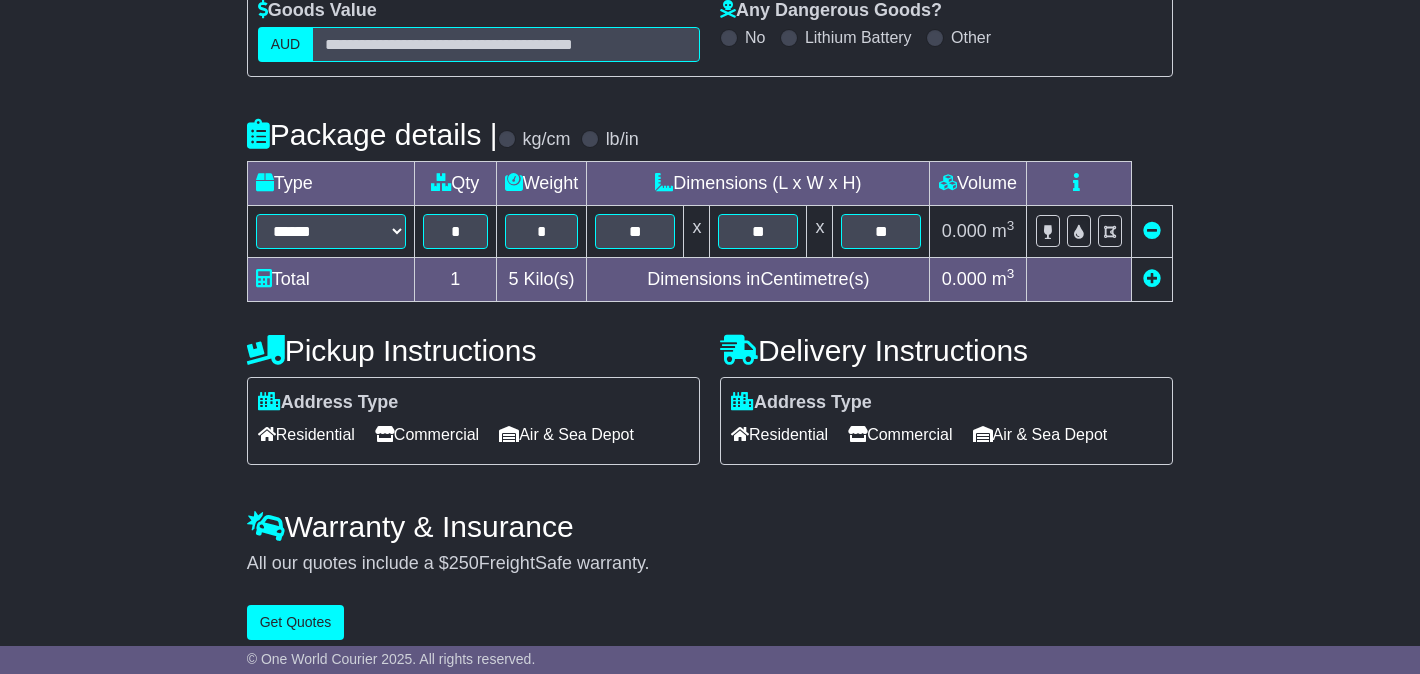 click on "Commercial" at bounding box center (427, 434) 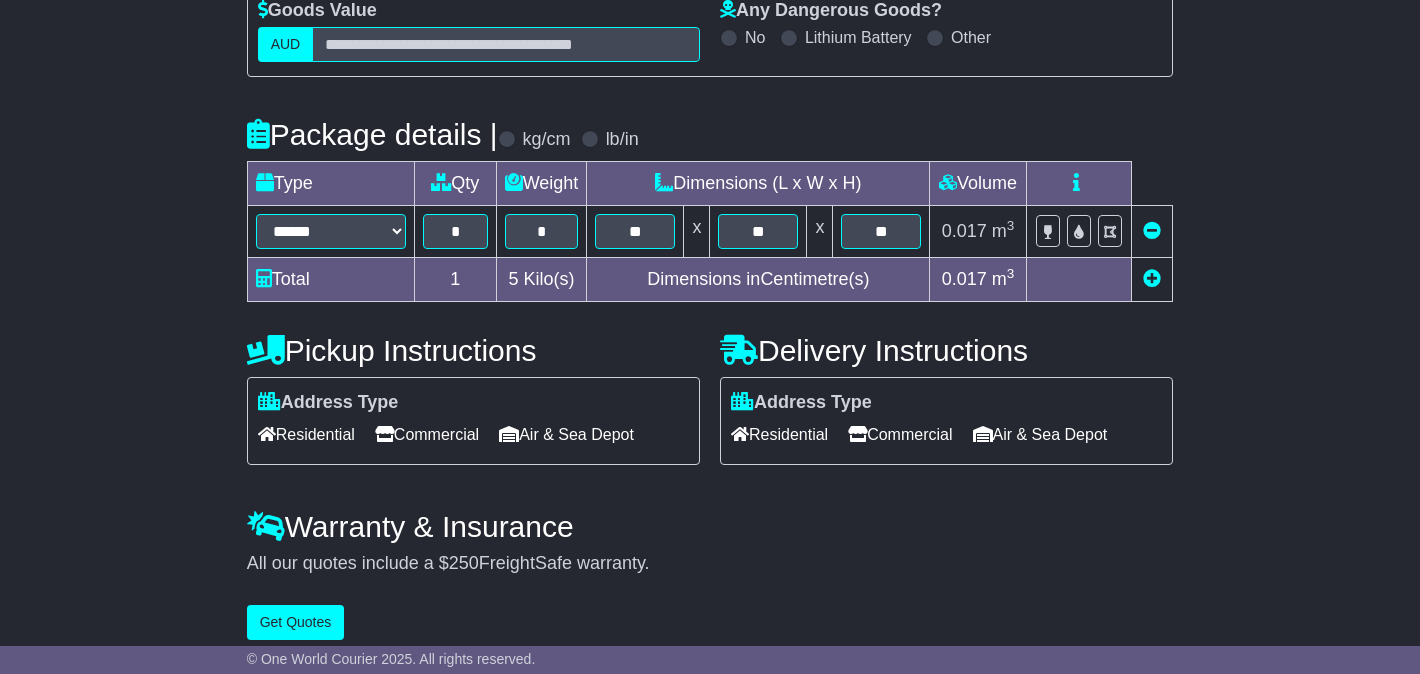 click on "Commercial" at bounding box center [900, 434] 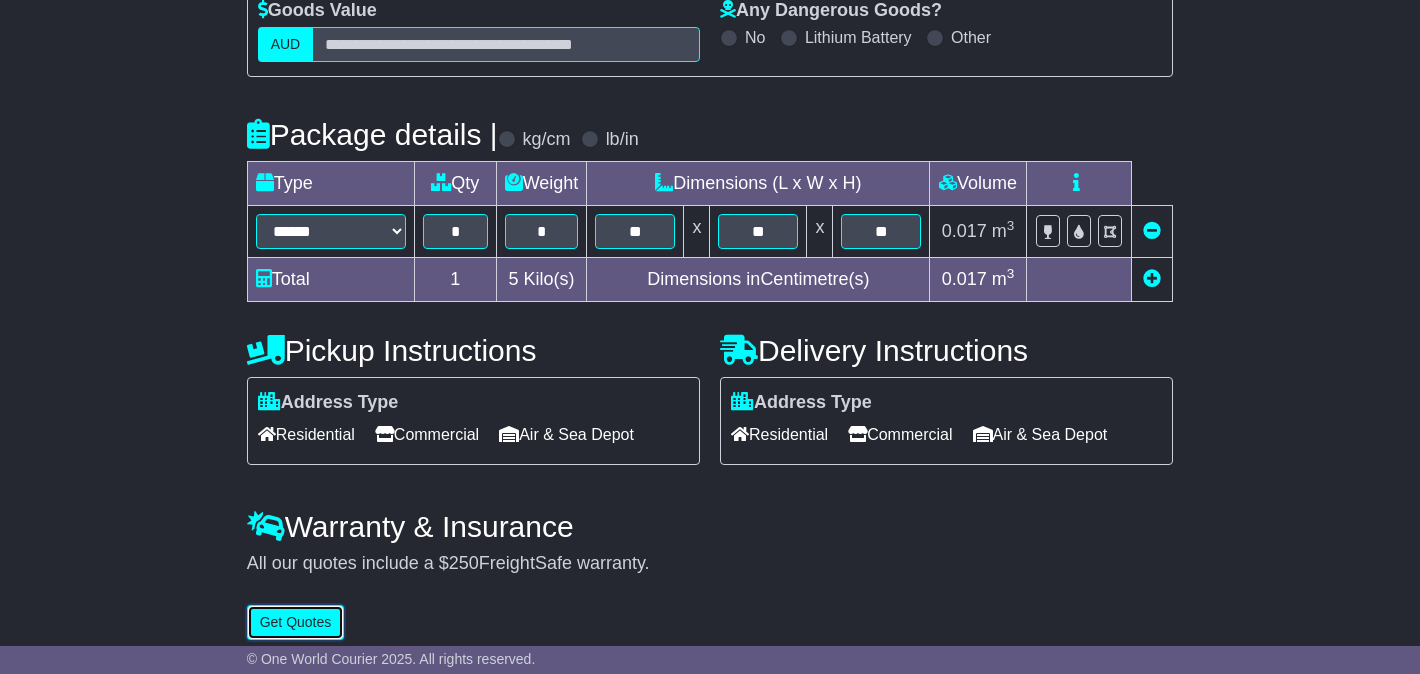 click on "Get Quotes" at bounding box center [296, 622] 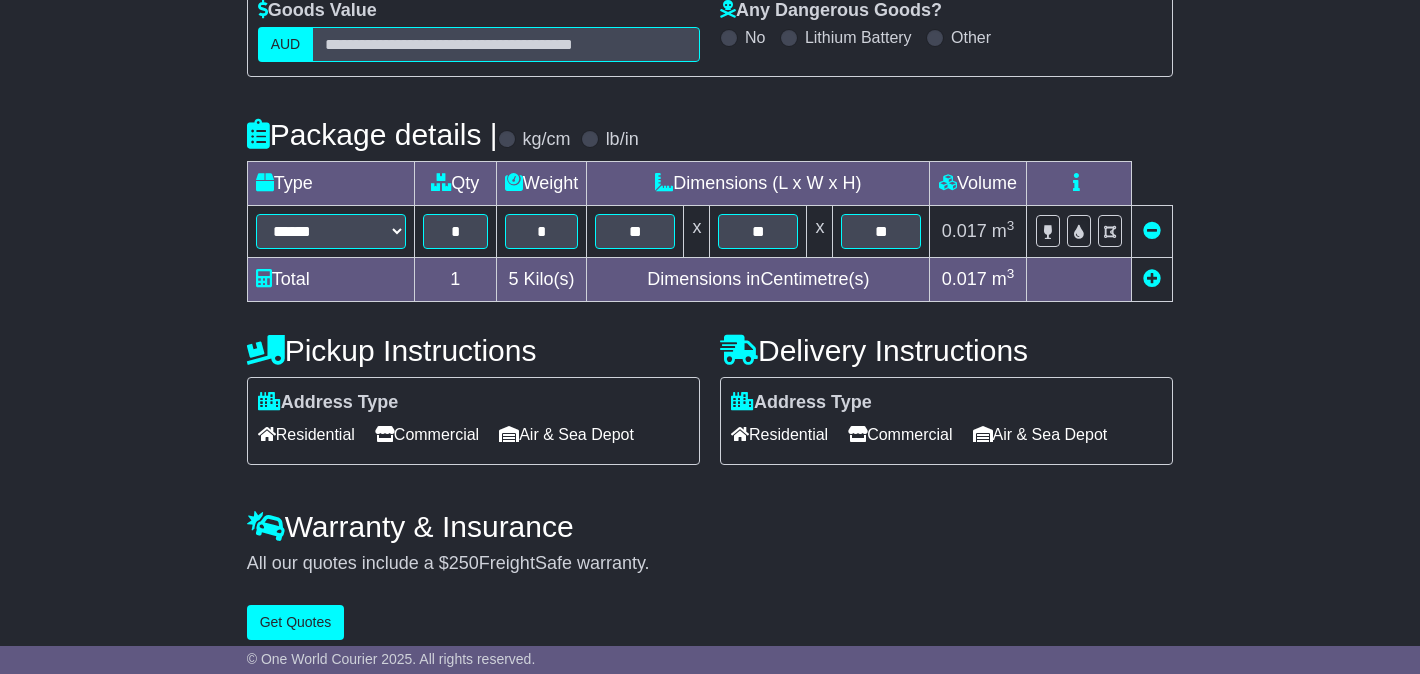 scroll, scrollTop: 0, scrollLeft: 0, axis: both 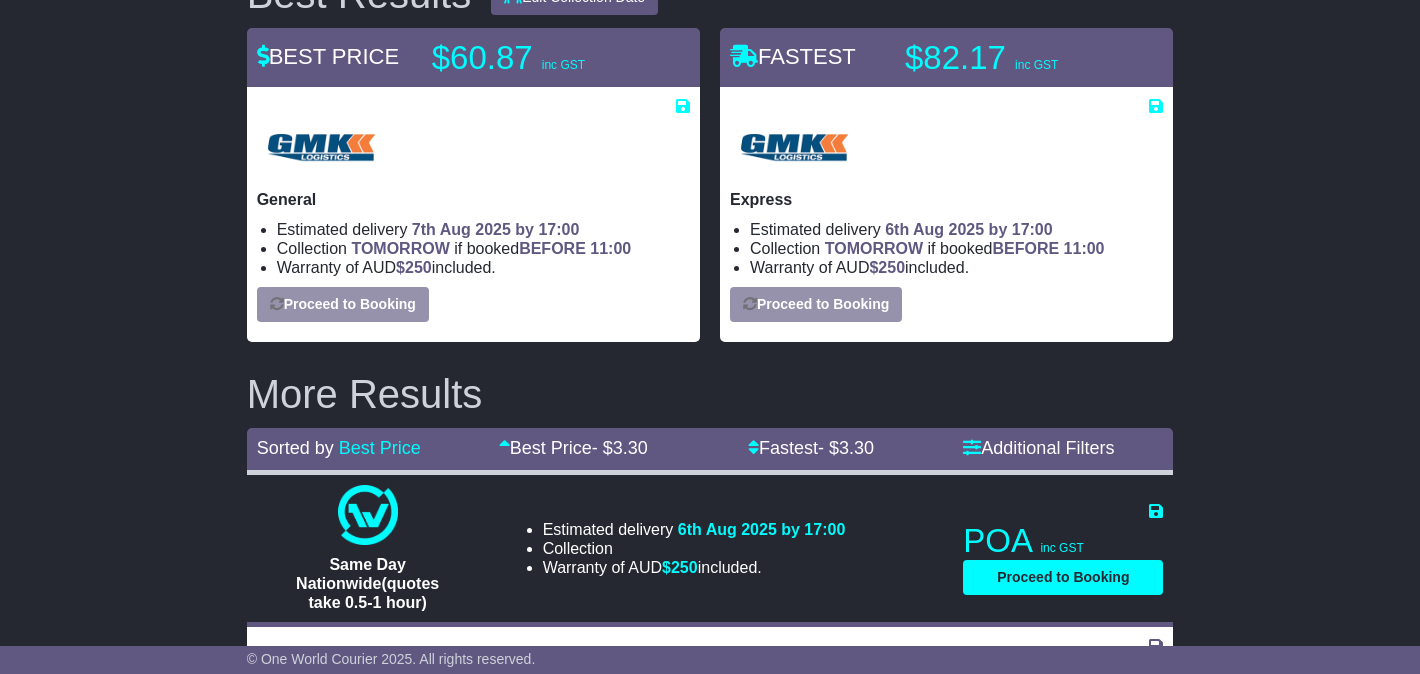 click on "[CITY] , [POSTAL_CODE]
[CITY] , [POSTAL_CODE]
1   item
[NUMBER]
m 3
in 3
5  kg(s)  lb(s) Edit quote" at bounding box center (710, 428) 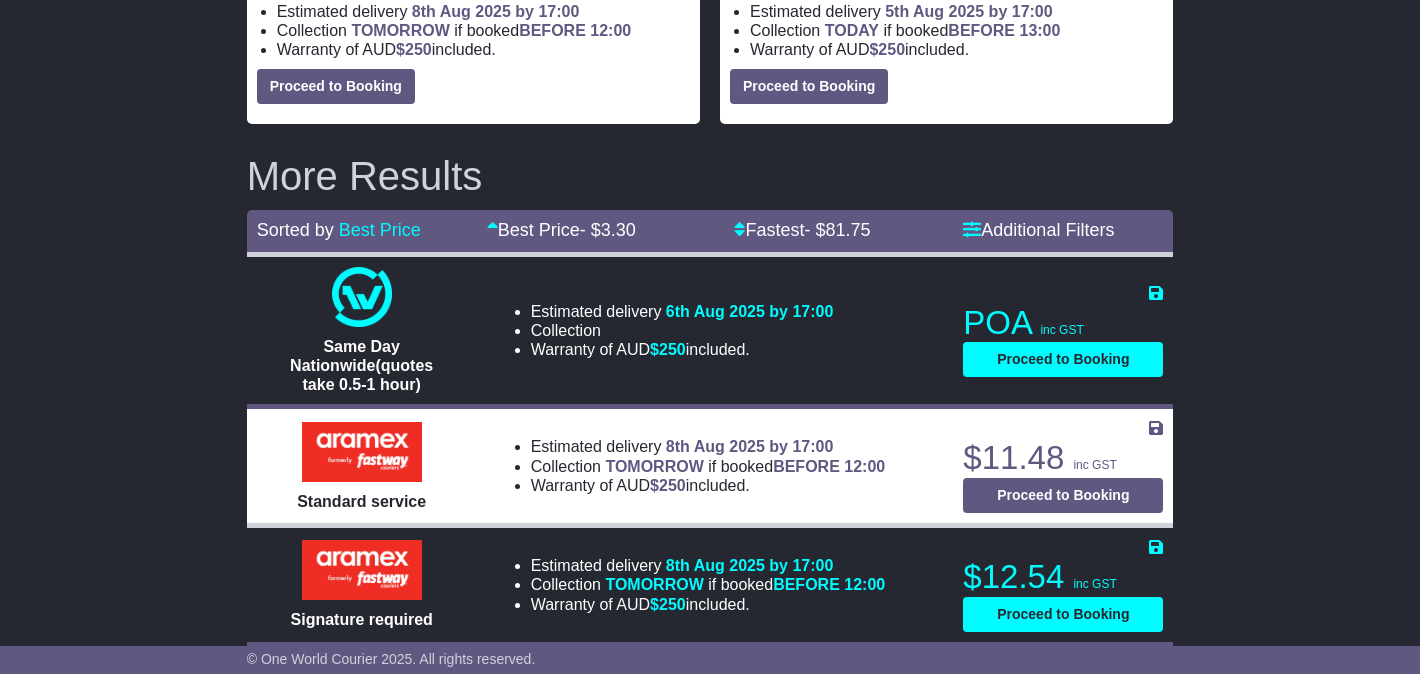 scroll, scrollTop: 513, scrollLeft: 0, axis: vertical 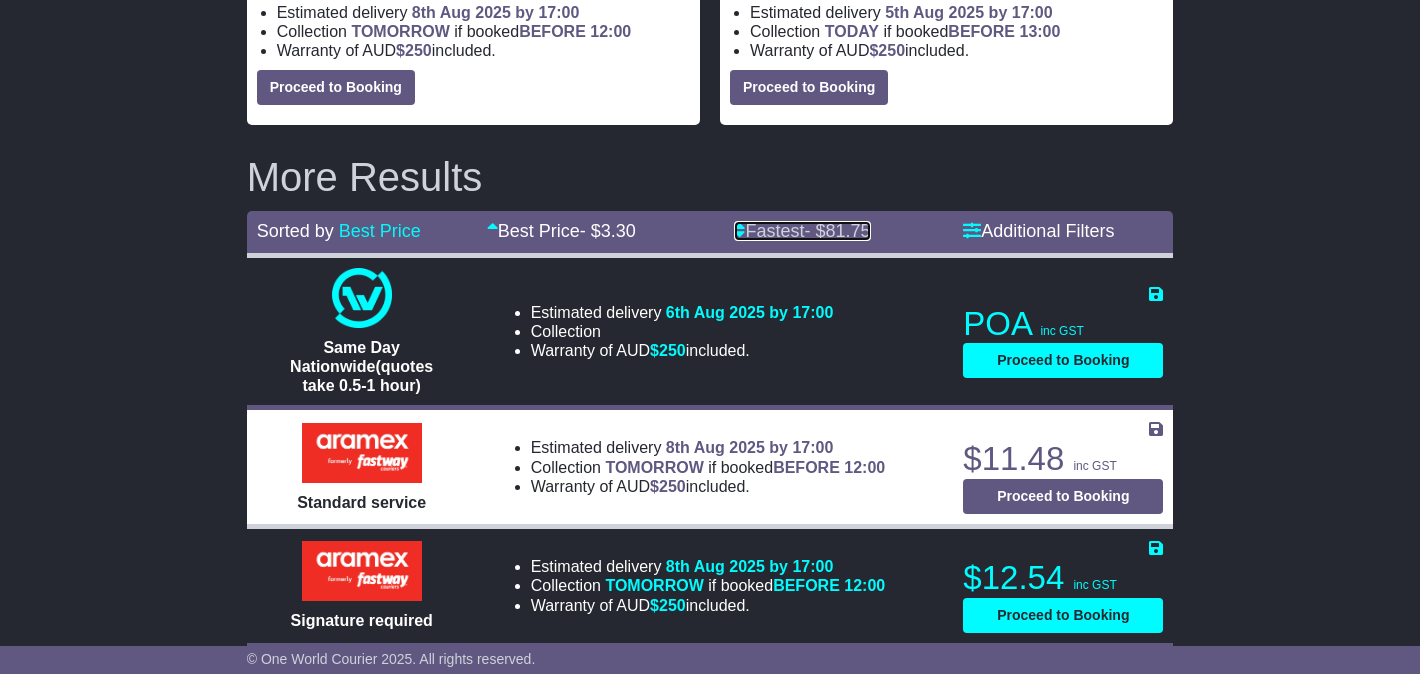 click on "81.75" at bounding box center [848, 231] 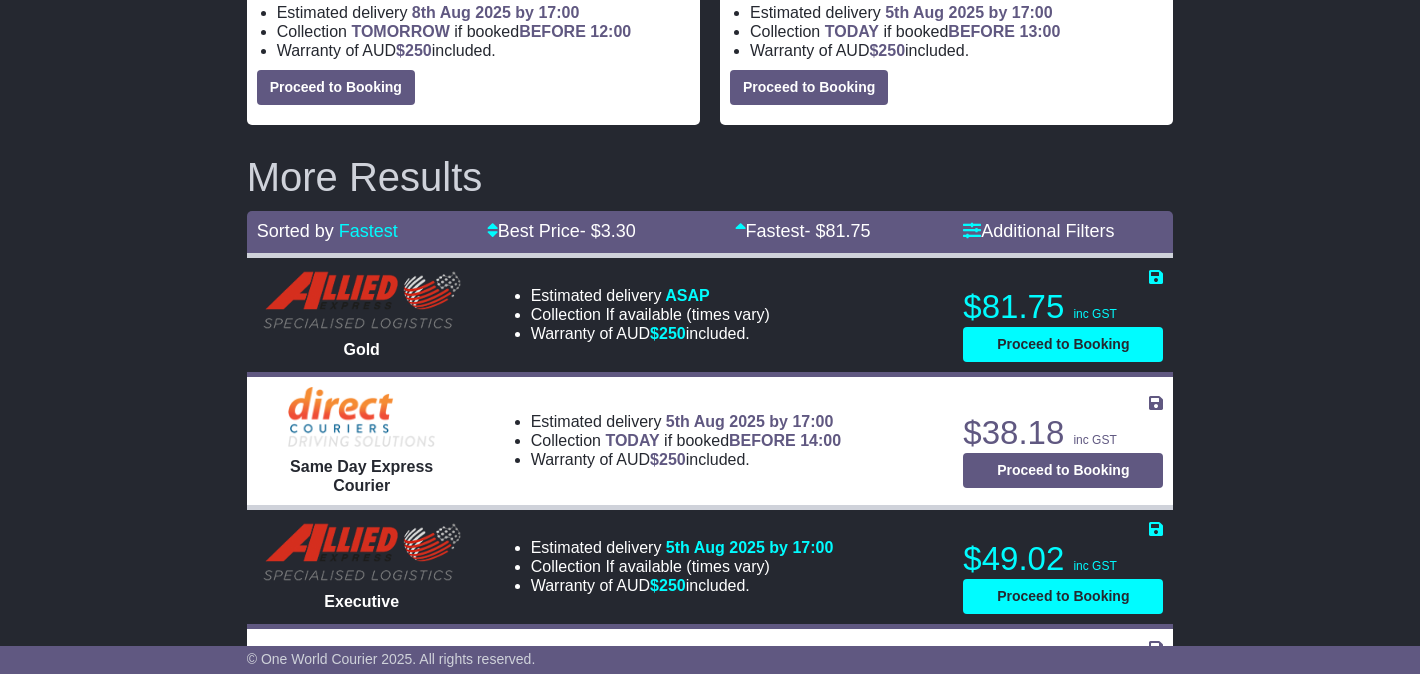 click on "[CITY] , [POSTAL_CODE]
[CITY] , [POSTAL_CODE]
1   item
[NUMBER]
m 3
in 3
5  kg(s)  lb(s) Edit quote" at bounding box center [710, 1802] 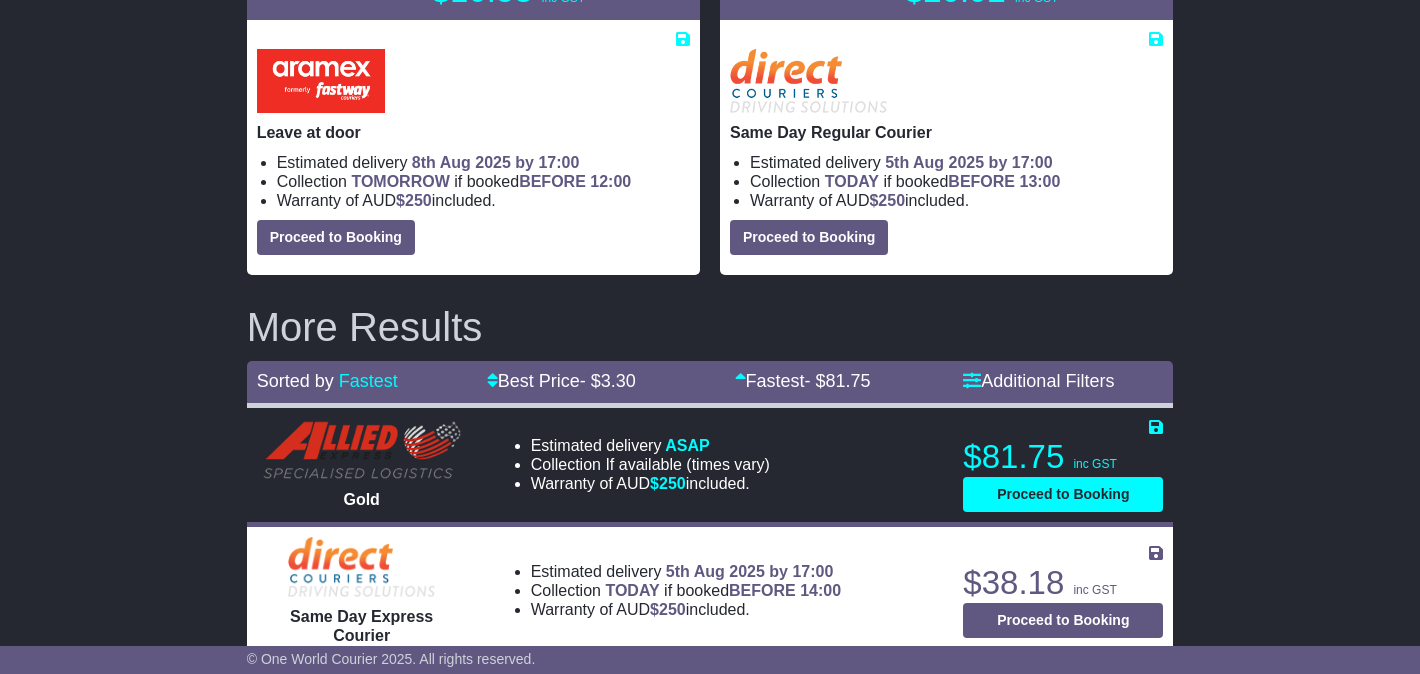 scroll, scrollTop: 362, scrollLeft: 0, axis: vertical 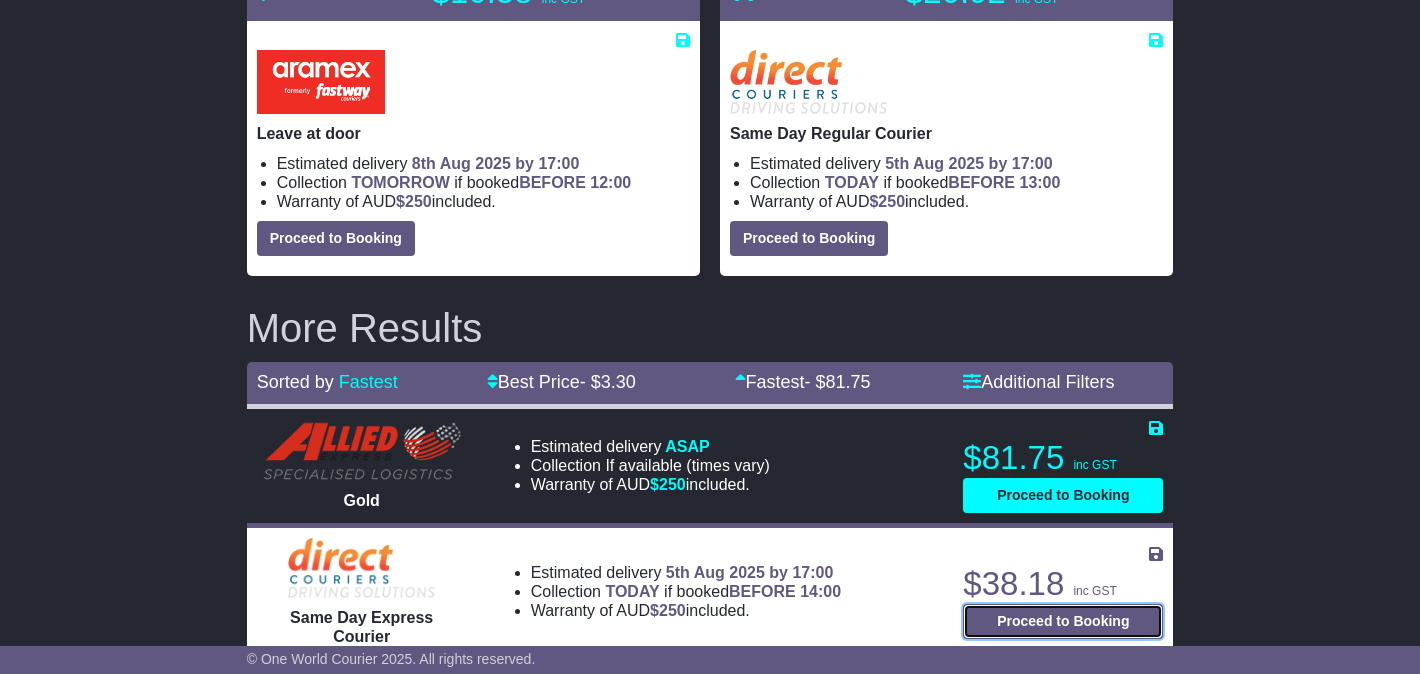 click on "Proceed to Booking" at bounding box center [1063, 621] 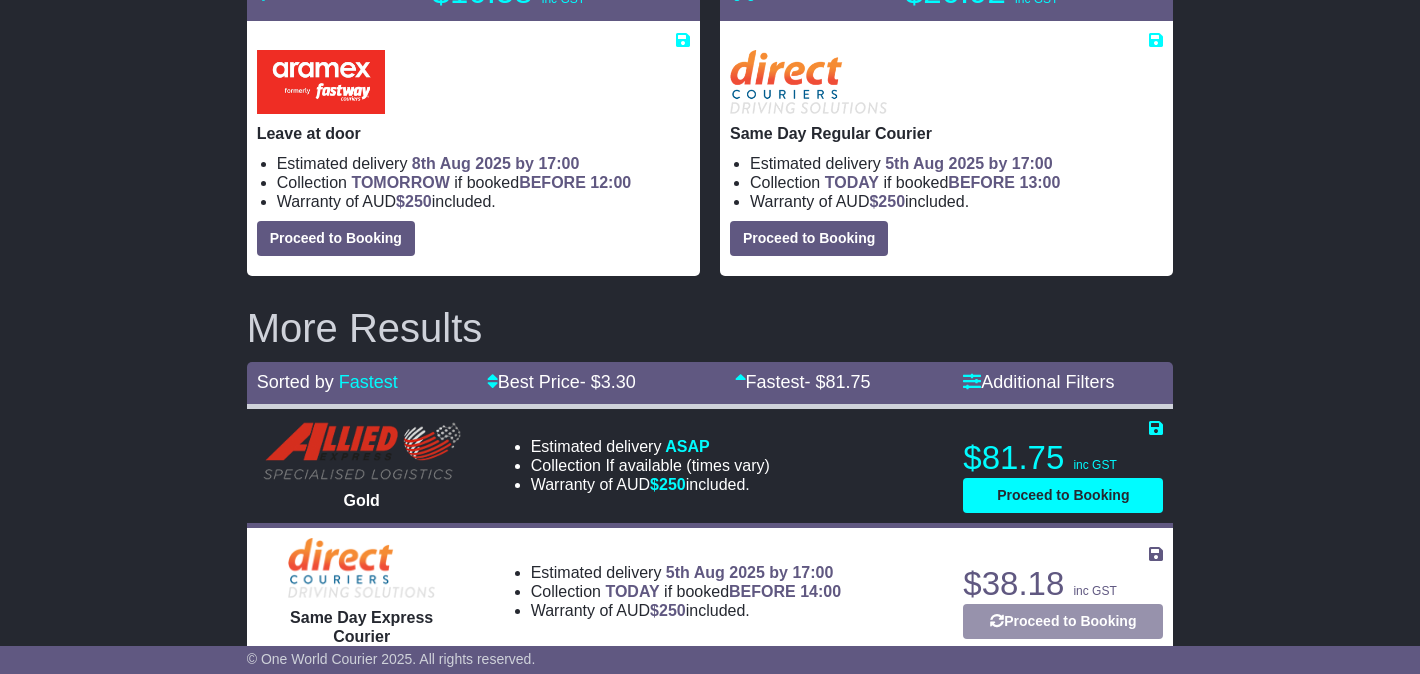 select on "*****" 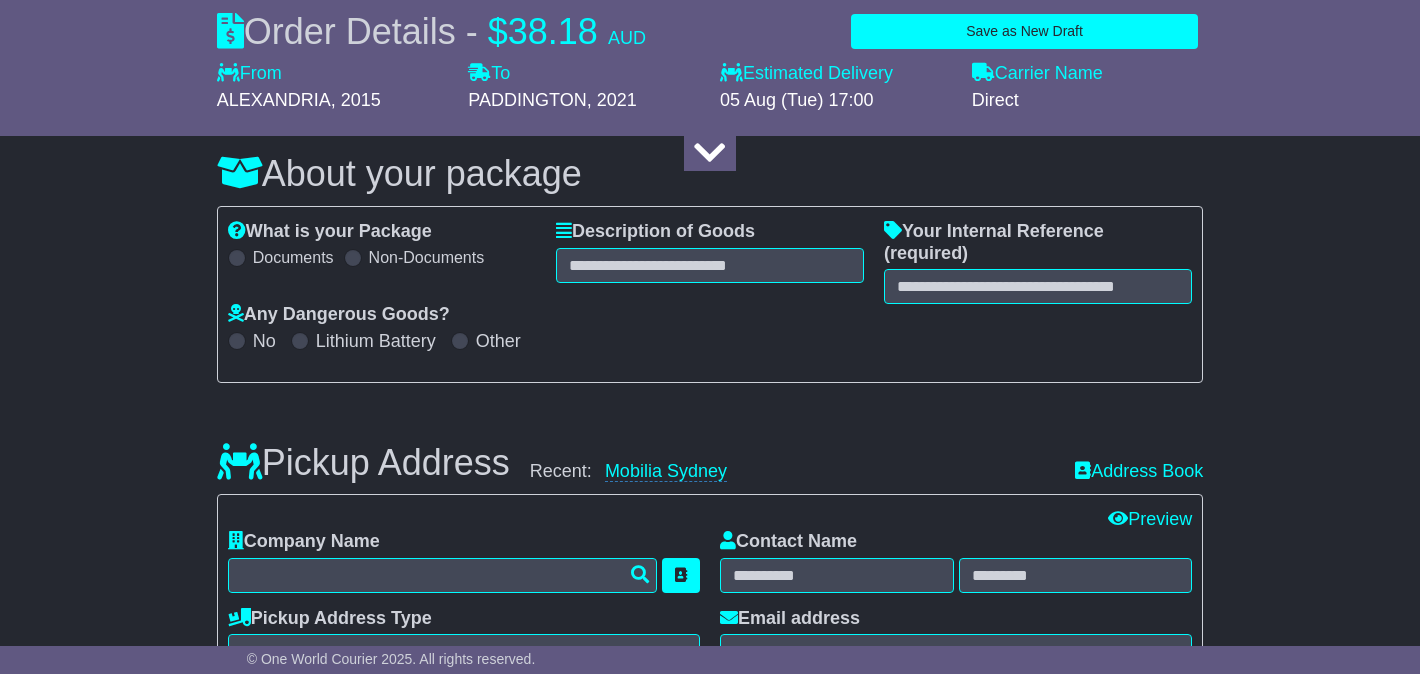 scroll, scrollTop: 237, scrollLeft: 0, axis: vertical 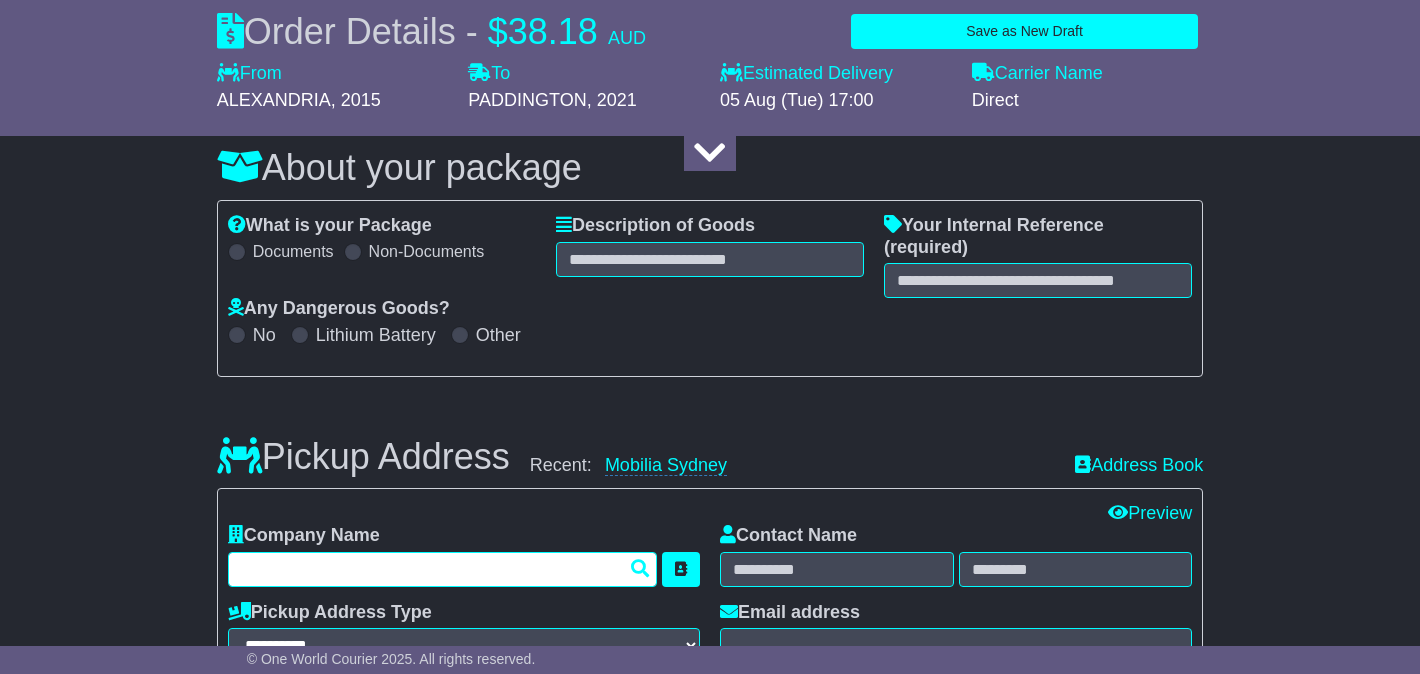 click at bounding box center (442, 569) 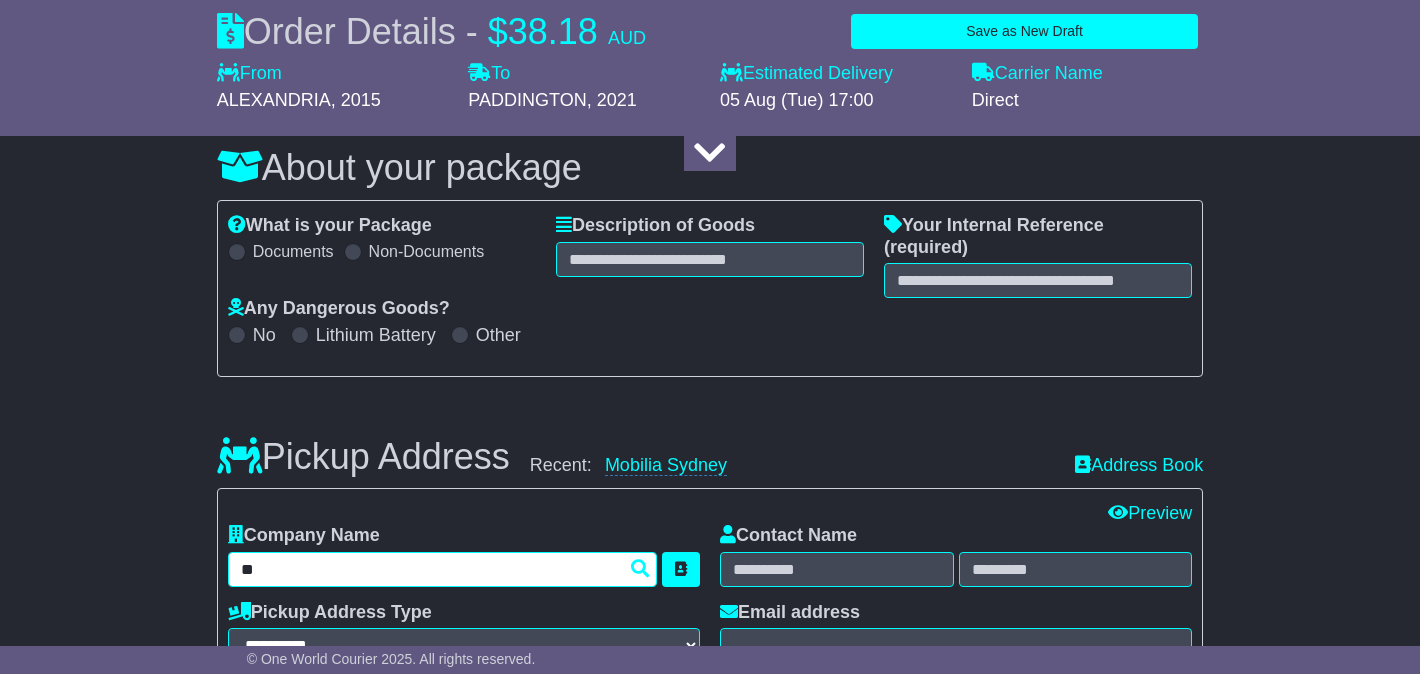type on "*" 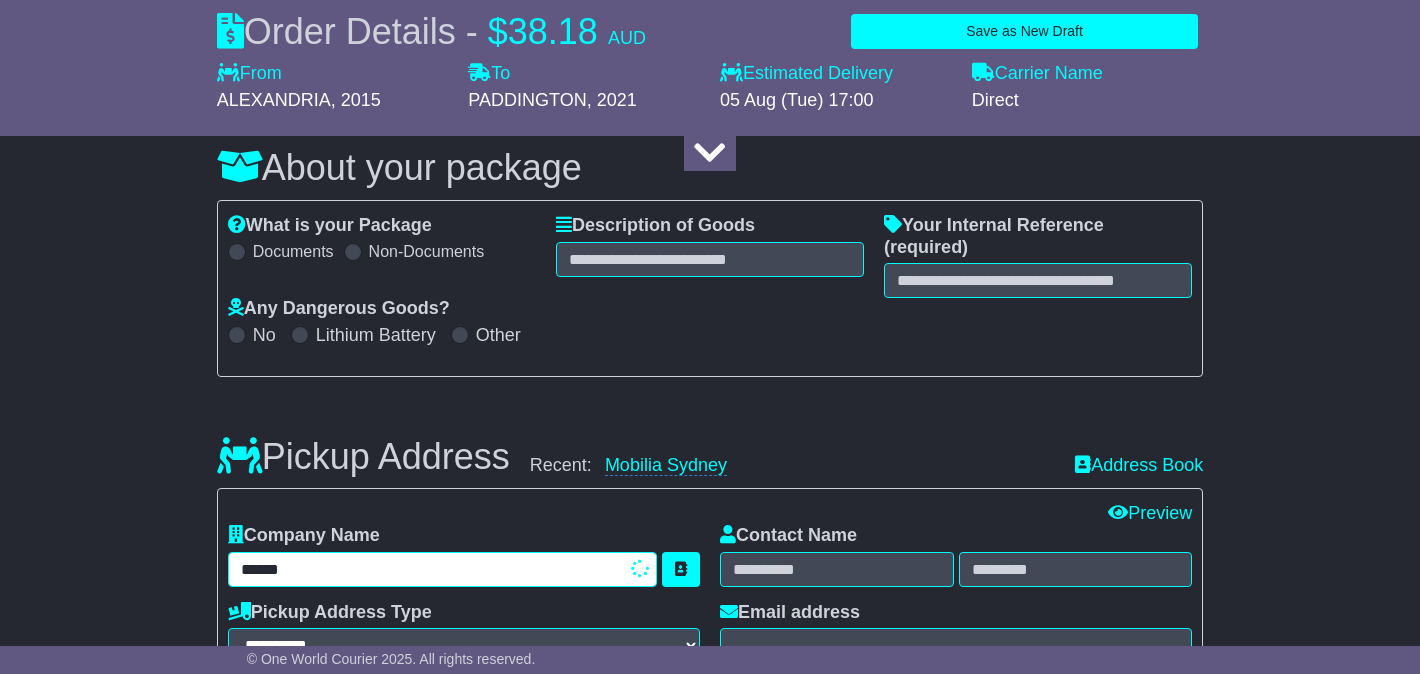type on "*******" 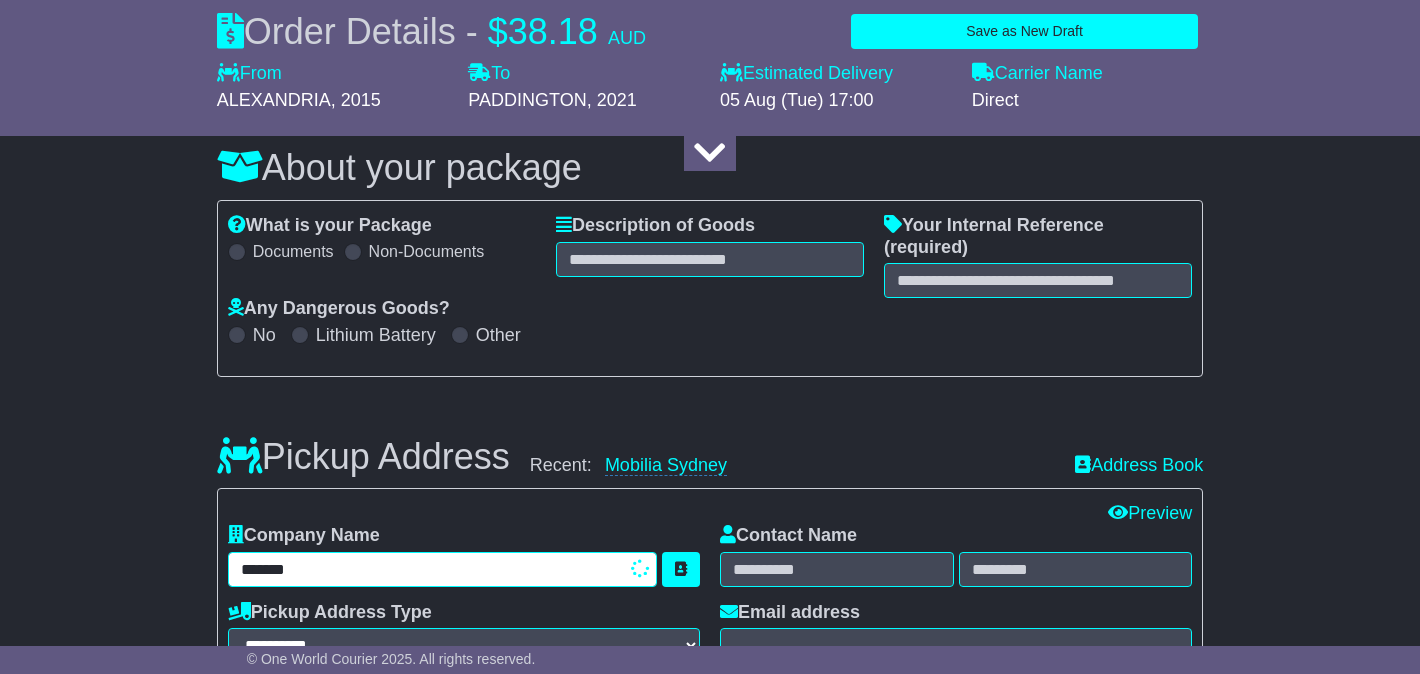 type on "**********" 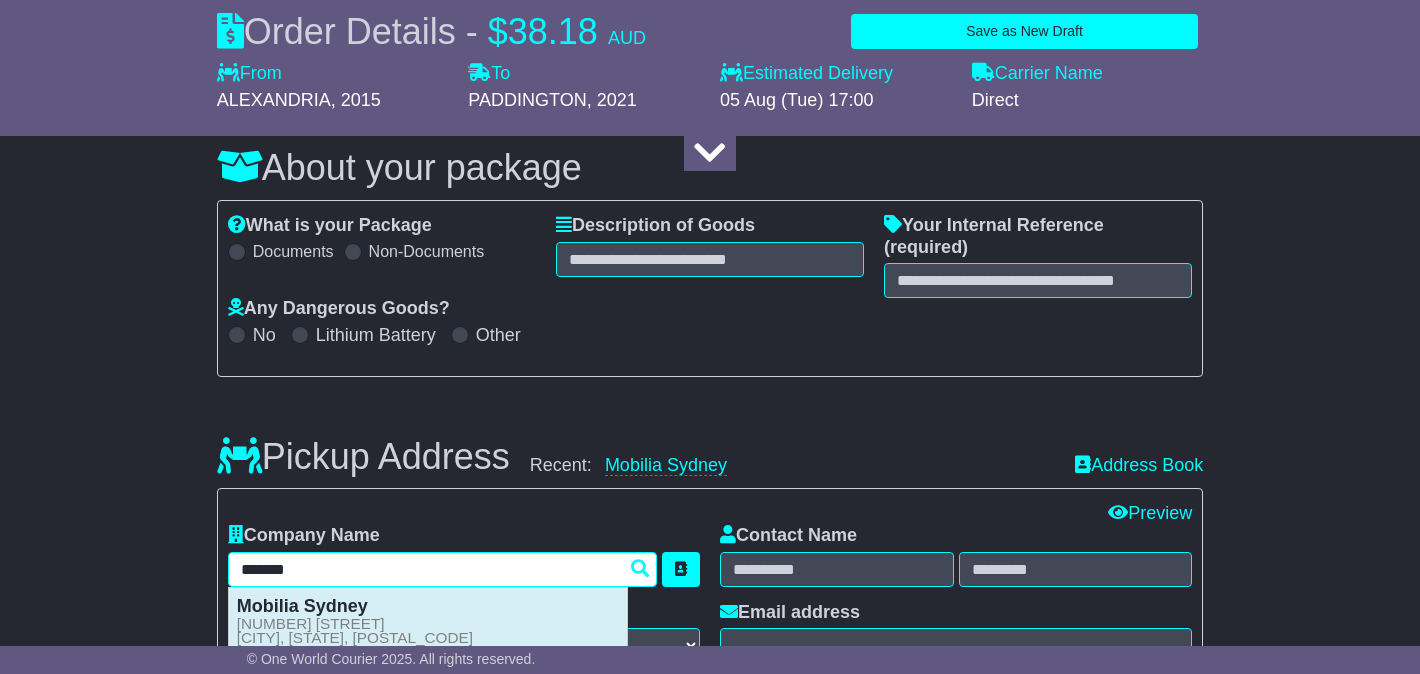 click on "[BRAND] [CITY] [NUMBER] [STREET]   [CITY], [STATE], [POSTAL_CODE]" at bounding box center [428, 622] 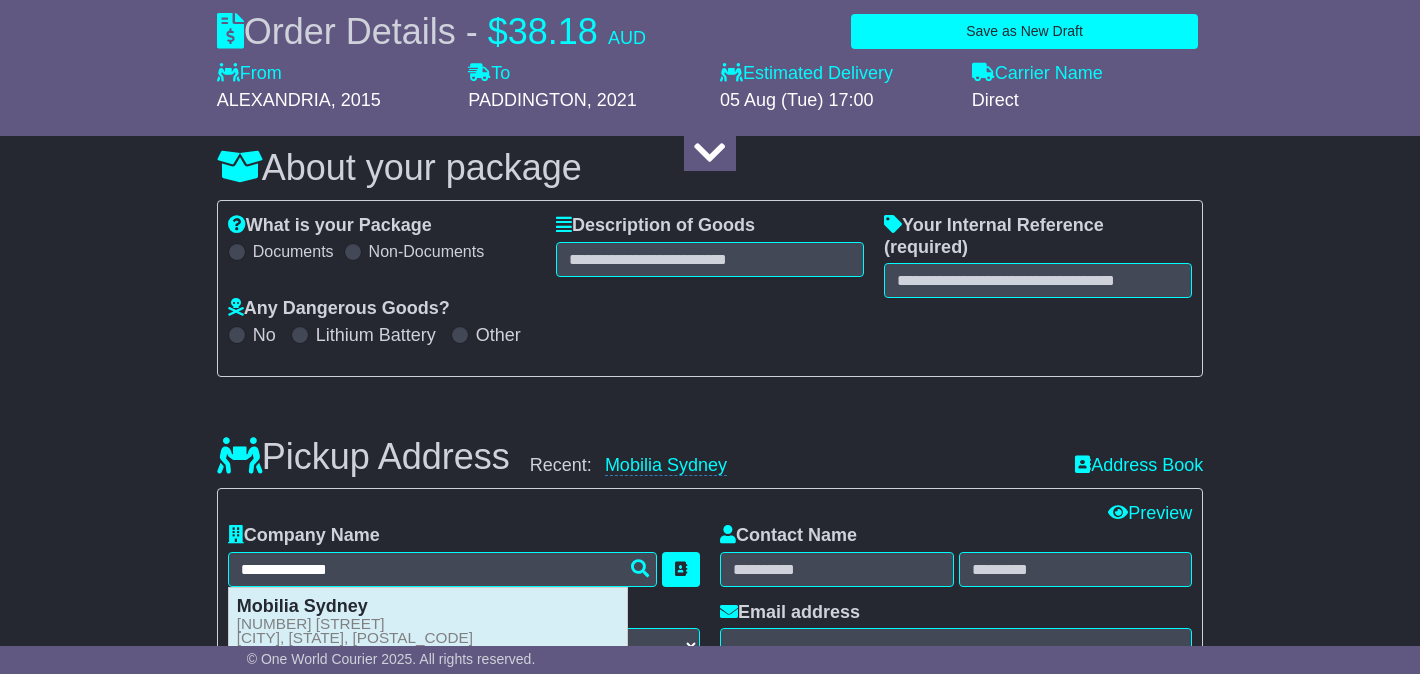 type 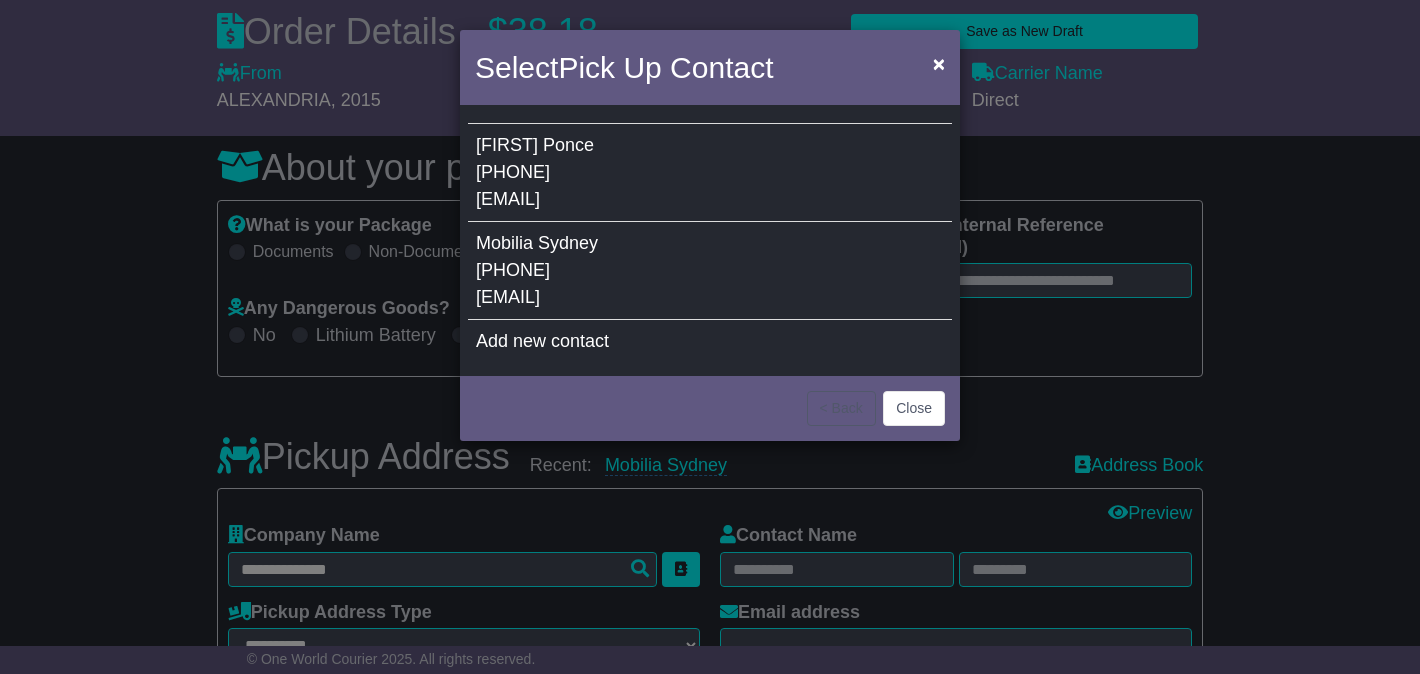 type 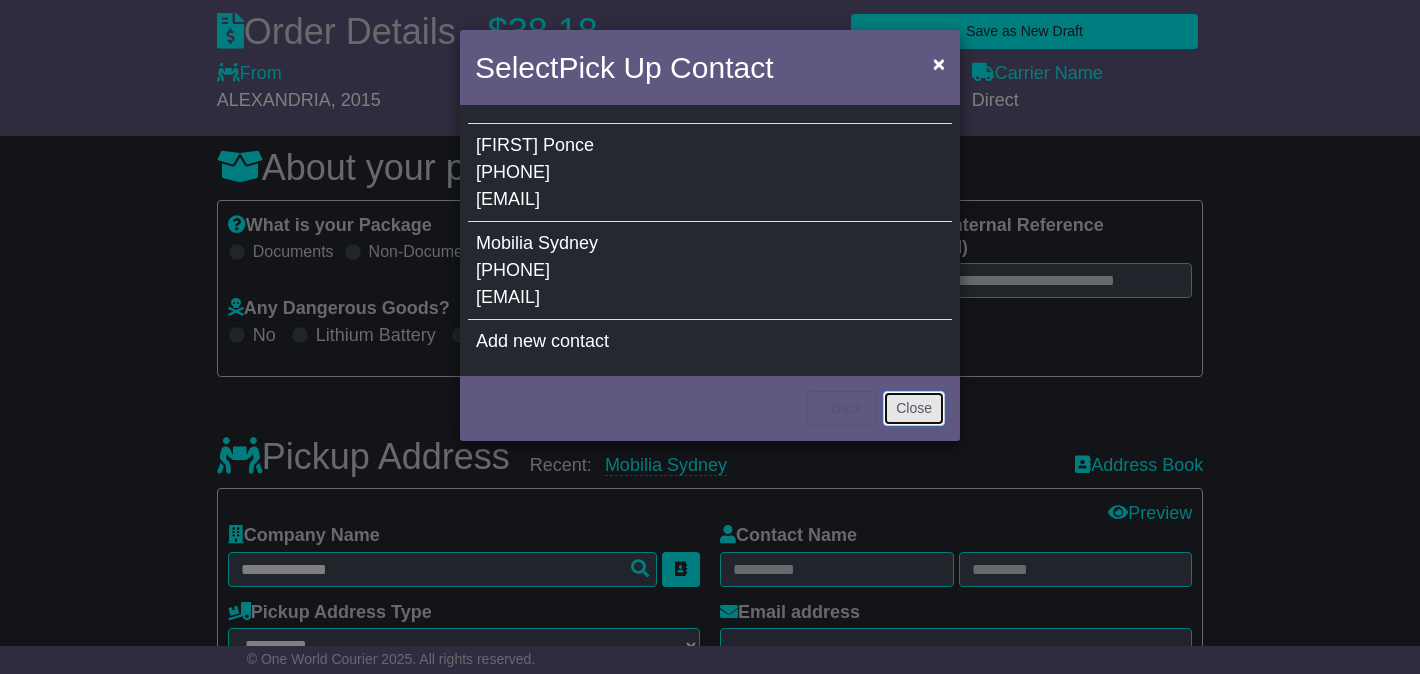 click on "Close" at bounding box center (914, 408) 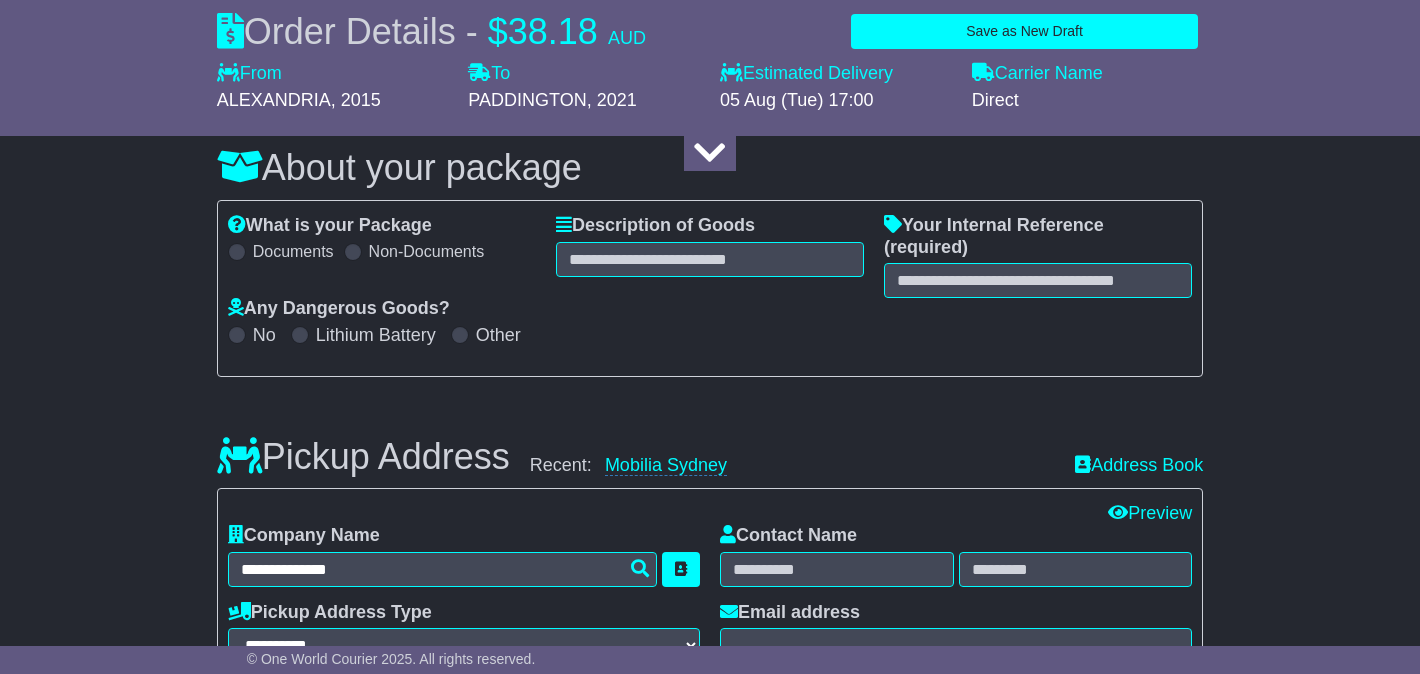 click on "About your package
What is your Package
Documents
Non-Documents
What are the Incoterms?
***
***
***
***
***
***
Description of Goods
Attention: dangerous goods are not allowed by service.
Your Internal Reference (required)
Any Dangerous Goods?
No" at bounding box center [710, 1455] 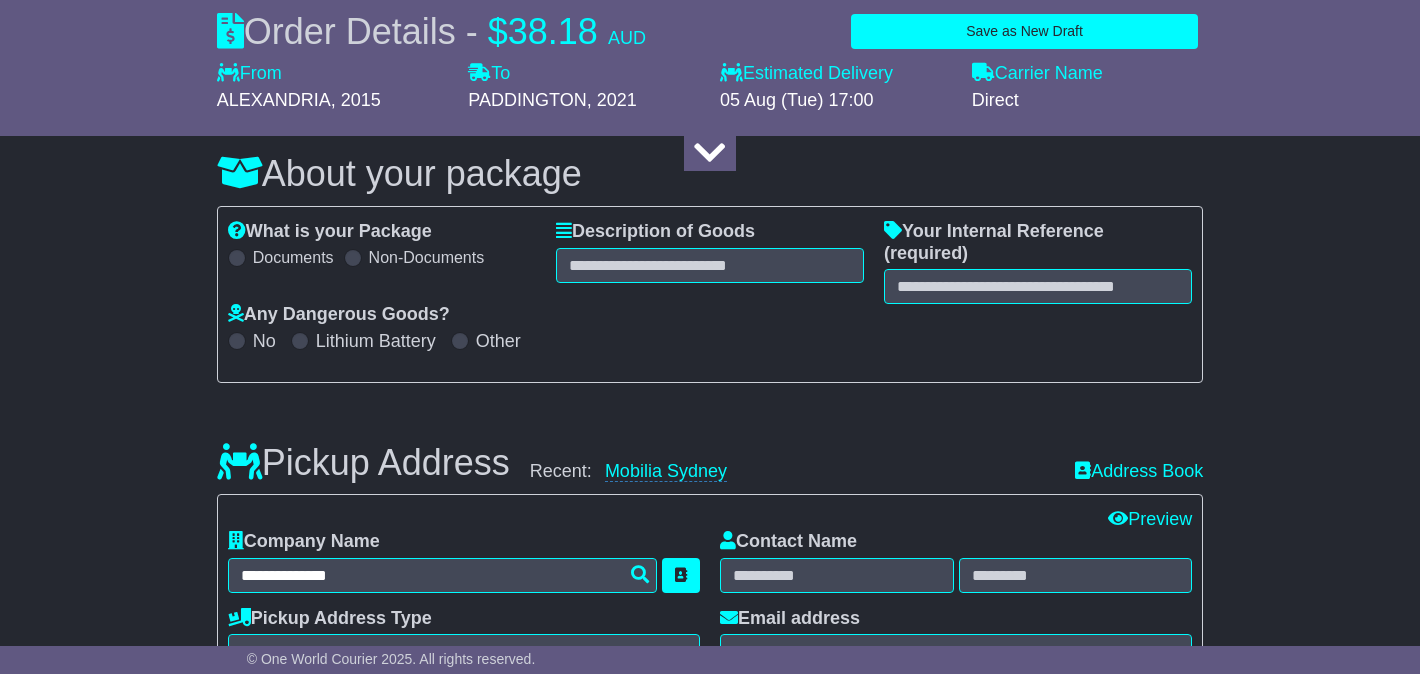 scroll, scrollTop: 0, scrollLeft: 0, axis: both 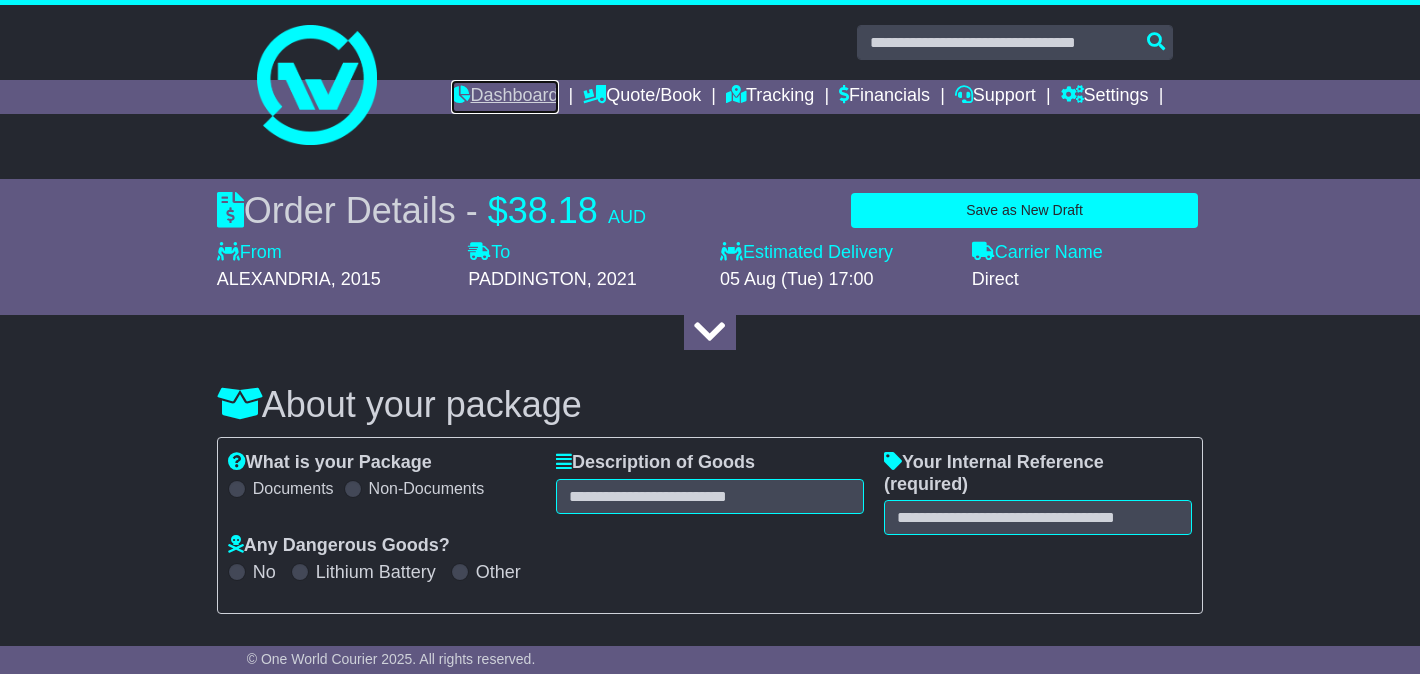 click on "Dashboard" at bounding box center [504, 97] 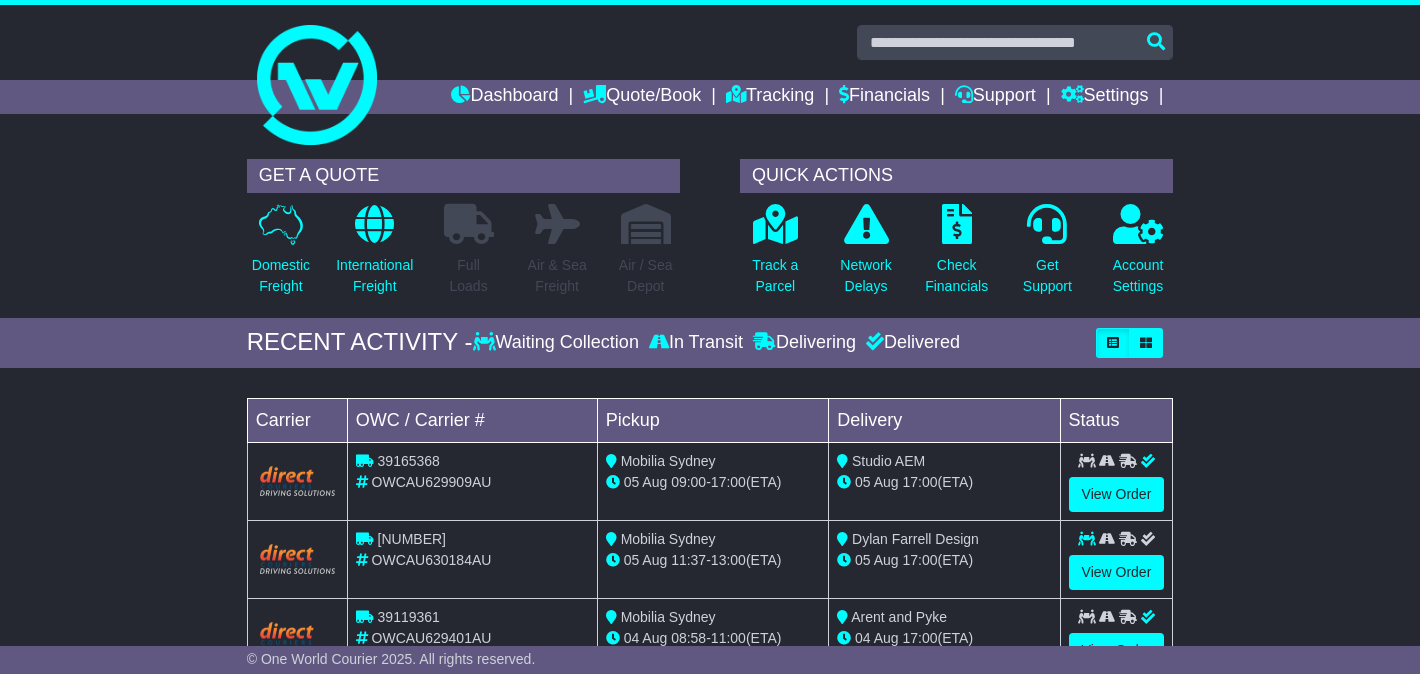 scroll, scrollTop: 0, scrollLeft: 0, axis: both 